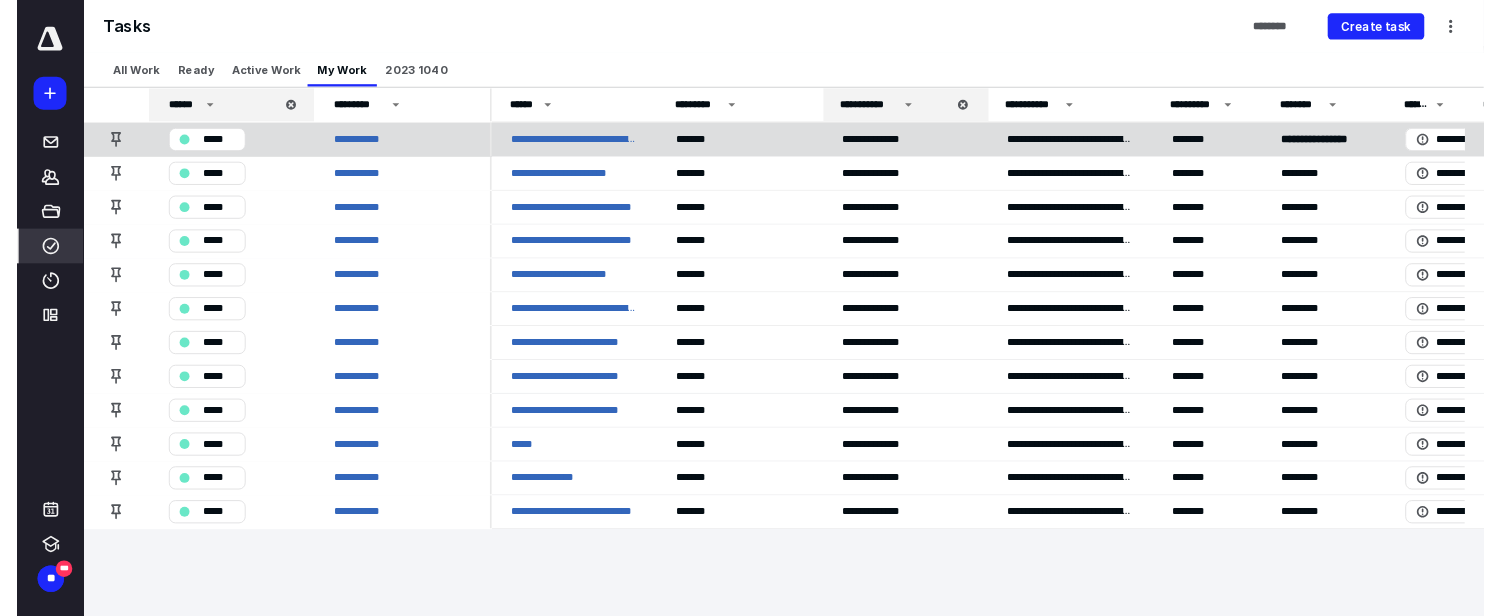 scroll, scrollTop: 0, scrollLeft: 0, axis: both 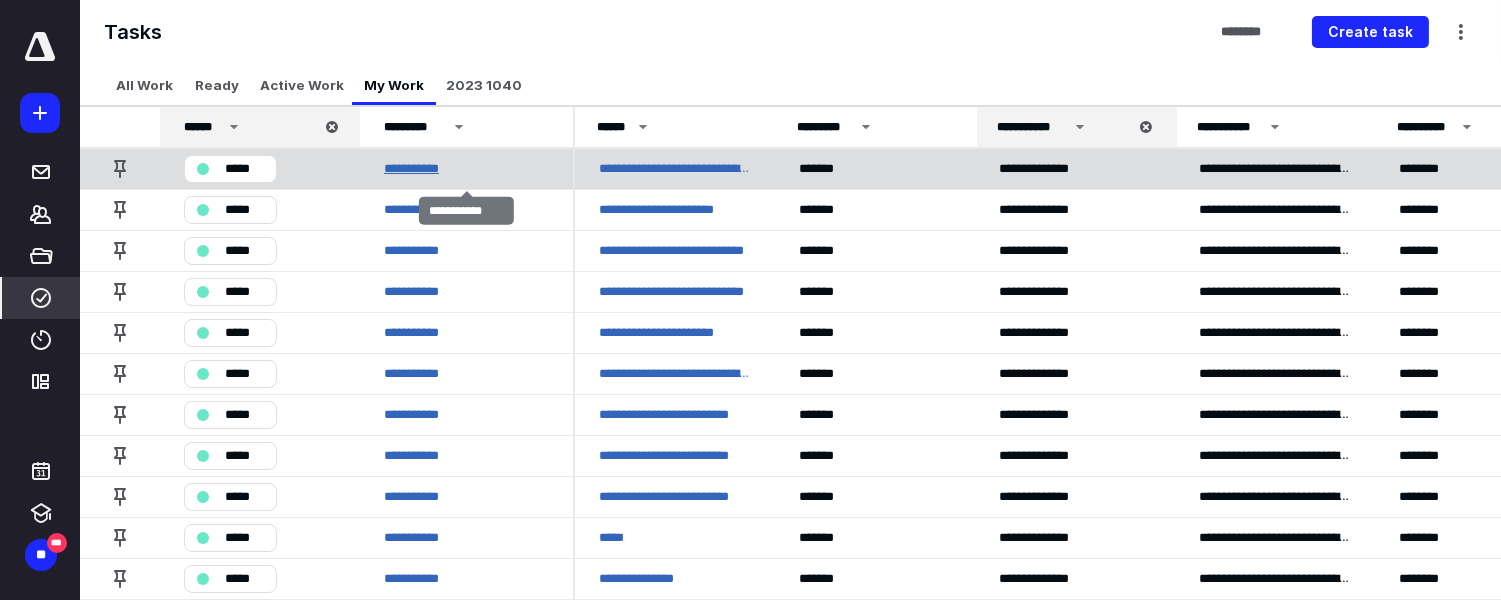 click on "**********" at bounding box center (424, 168) 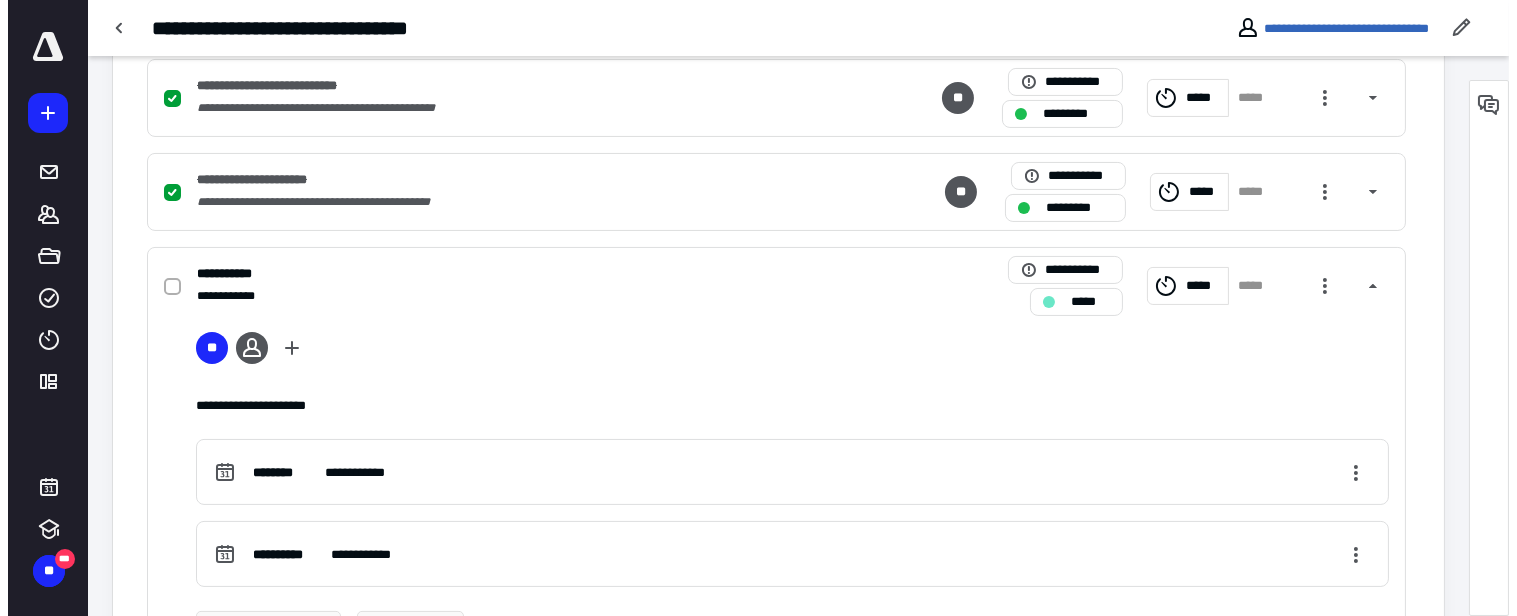 scroll, scrollTop: 666, scrollLeft: 0, axis: vertical 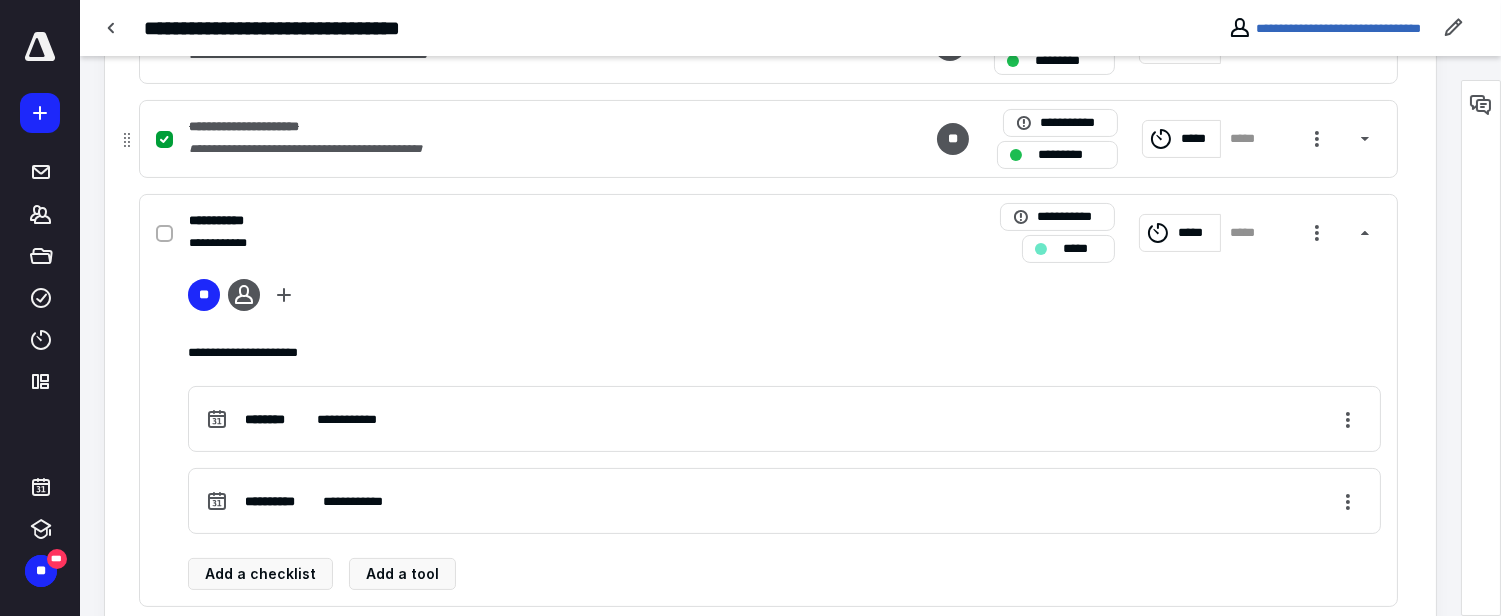 click 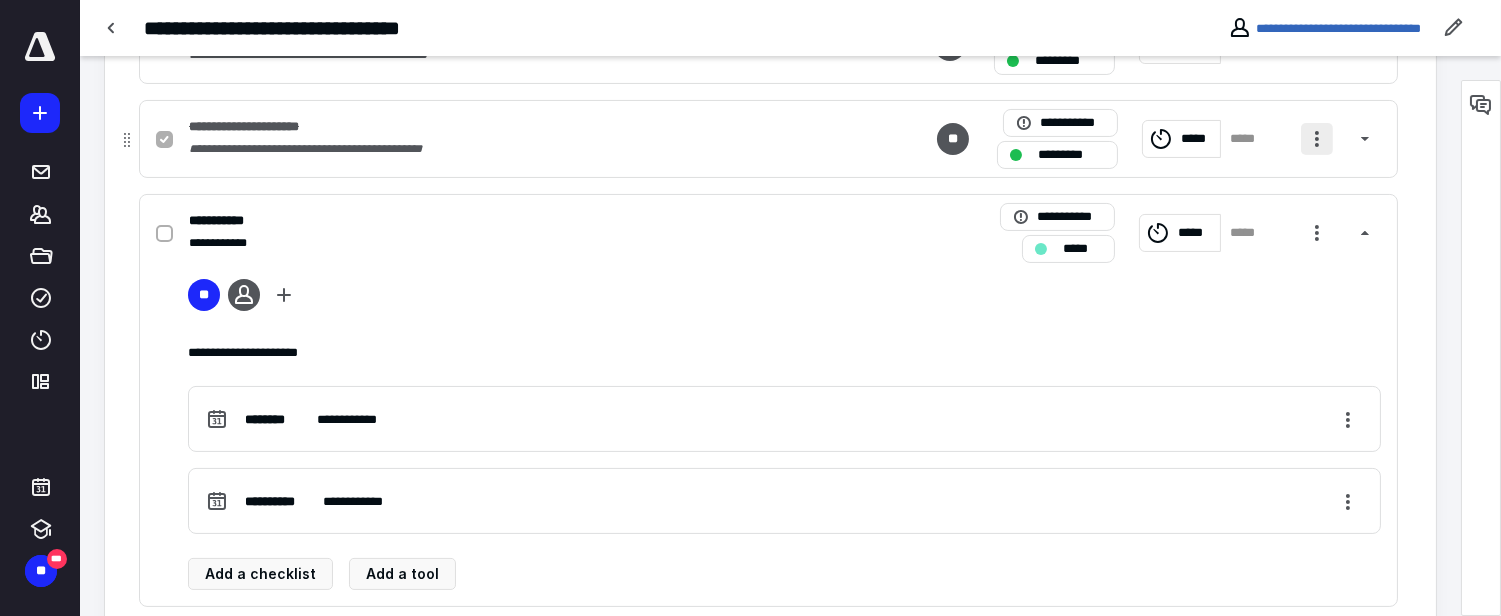 checkbox on "false" 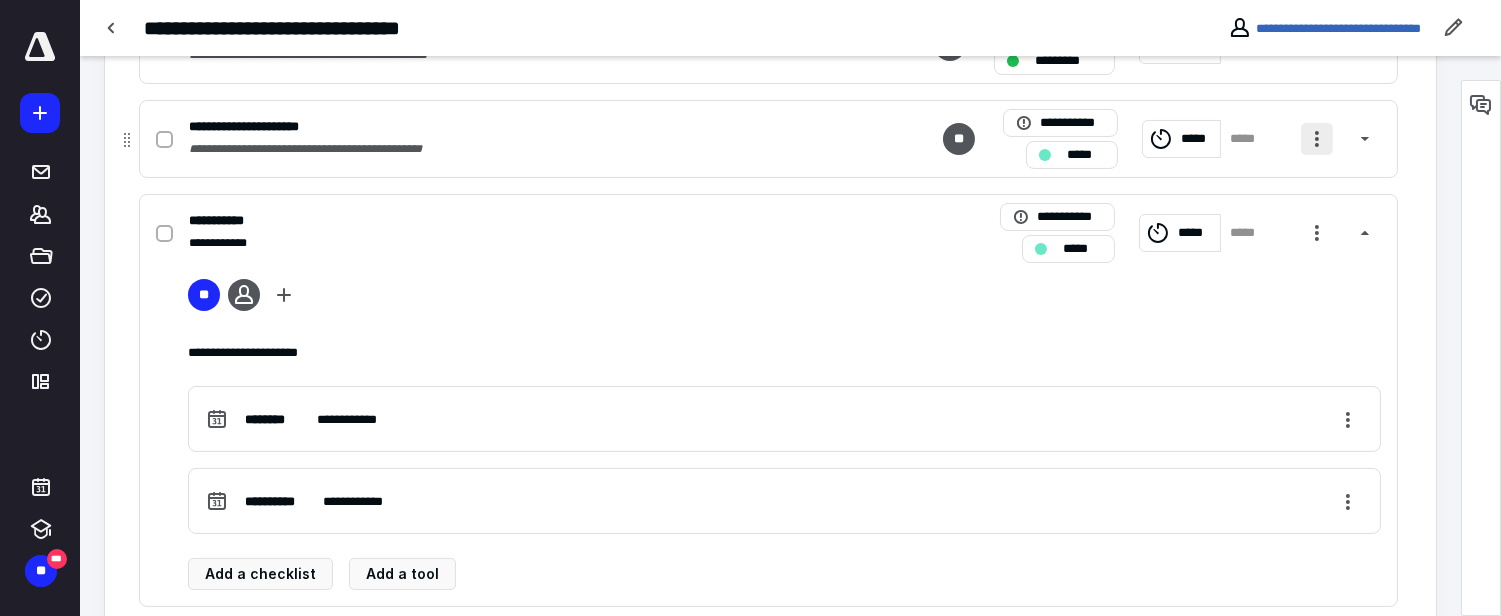 click at bounding box center (1317, 139) 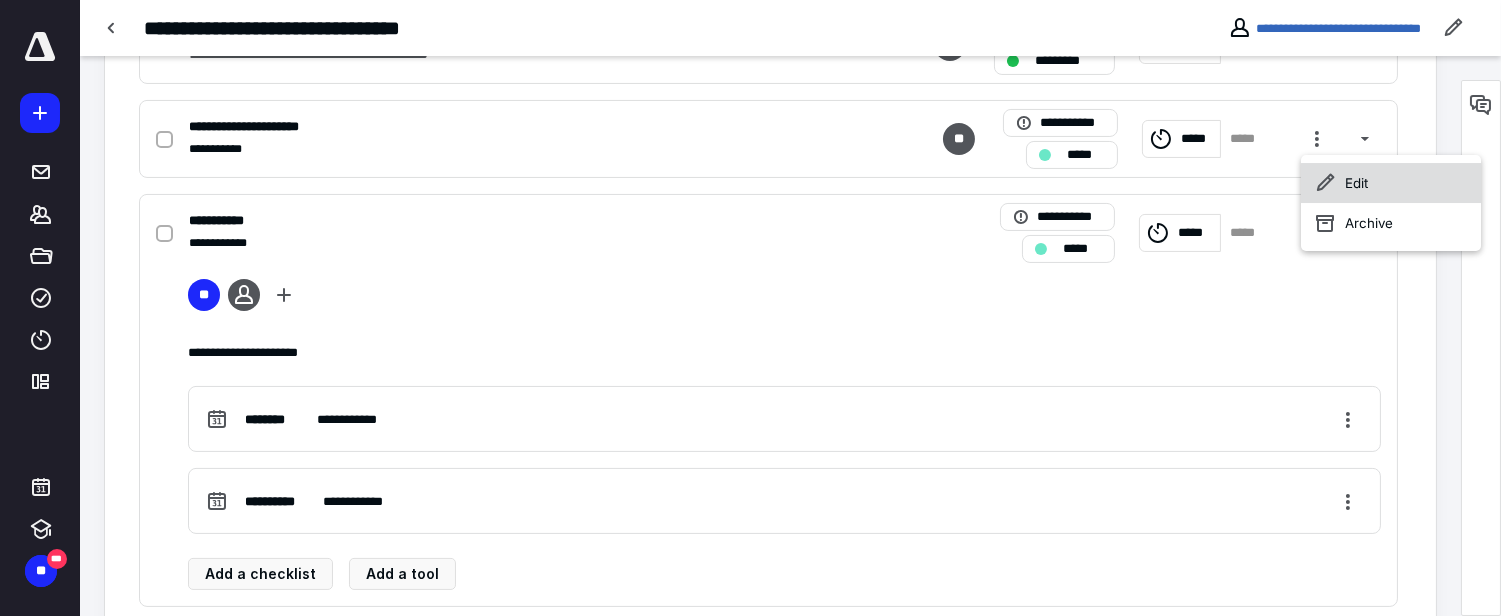 click on "Edit" at bounding box center [1391, 183] 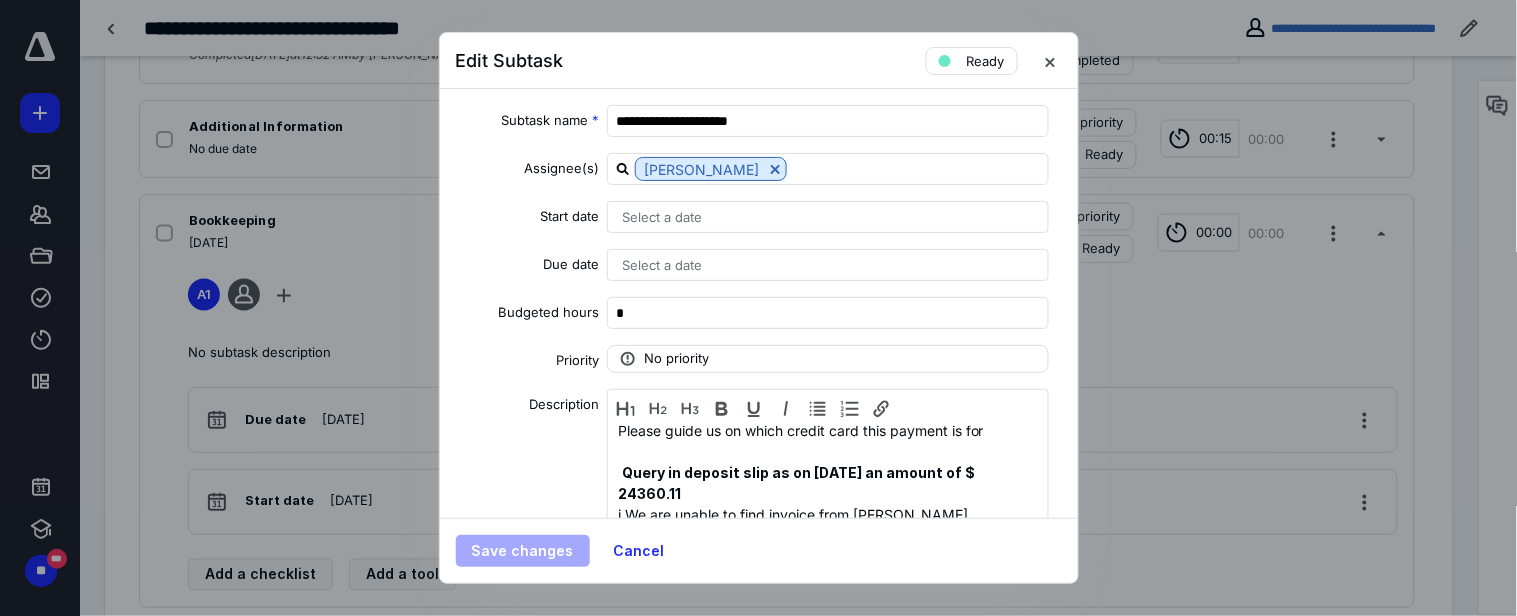 scroll, scrollTop: 295, scrollLeft: 0, axis: vertical 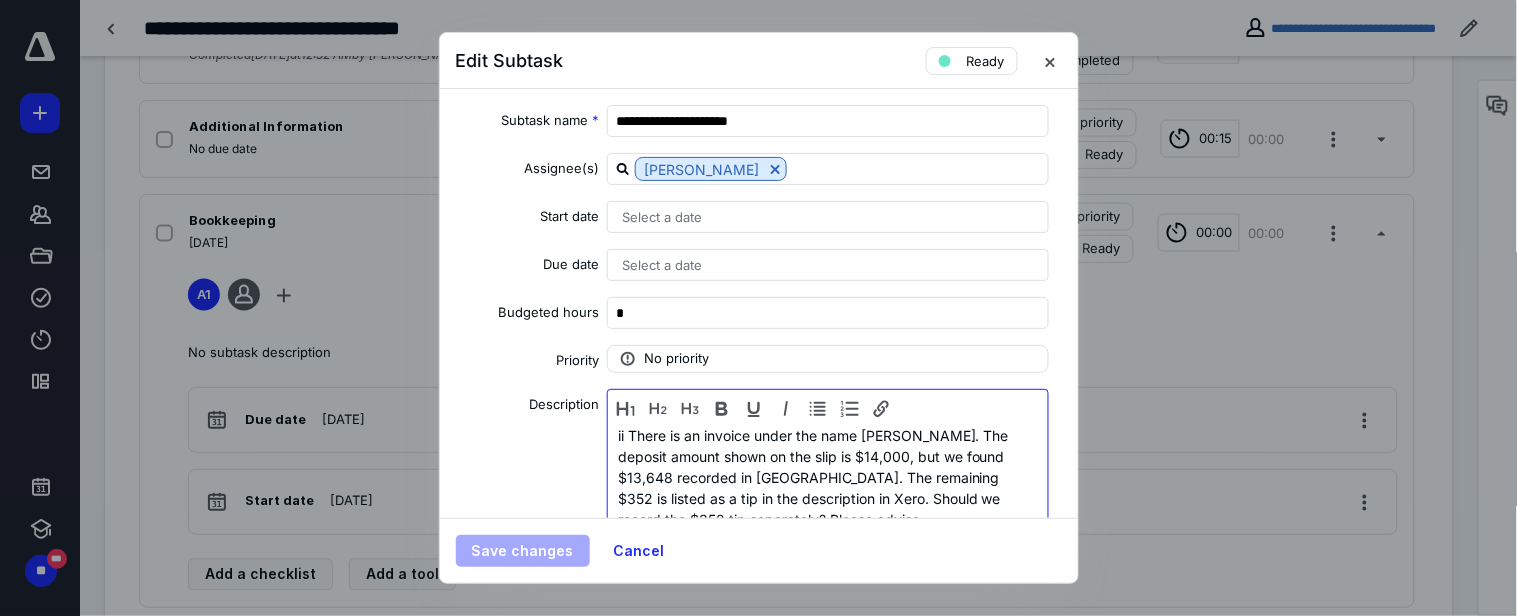 click on "[PERSON_NAME] Plumbing & Heating, Inc (May -2025) 1Check #1449 Image is Missing, please Provide Details 2 There is a deposit from Merchant BANKCD for $170 dated [DATE]. We have found a matching entry for [PERSON_NAME] with the same amount. Can we go ahead and match this deposit? 3 We have a credit card payment of $116.74 dated [DATE]. Please guide us on which credit card this payment is for   Query in deposit slip as on [DATE] an amount of $ 24360.11 i We are unable to find invoice from [PERSON_NAME] Warranty of $ 2173.07.Please Verify ii There is an invoice under the name [PERSON_NAME]. The deposit amount shown on the slip is $14,000, but we found $13,648 recorded in [GEOGRAPHIC_DATA]. The remaining $352 is listed as a tip in the description in Xero. Should we record the $352 tip separately? Please advise" at bounding box center [822, 330] 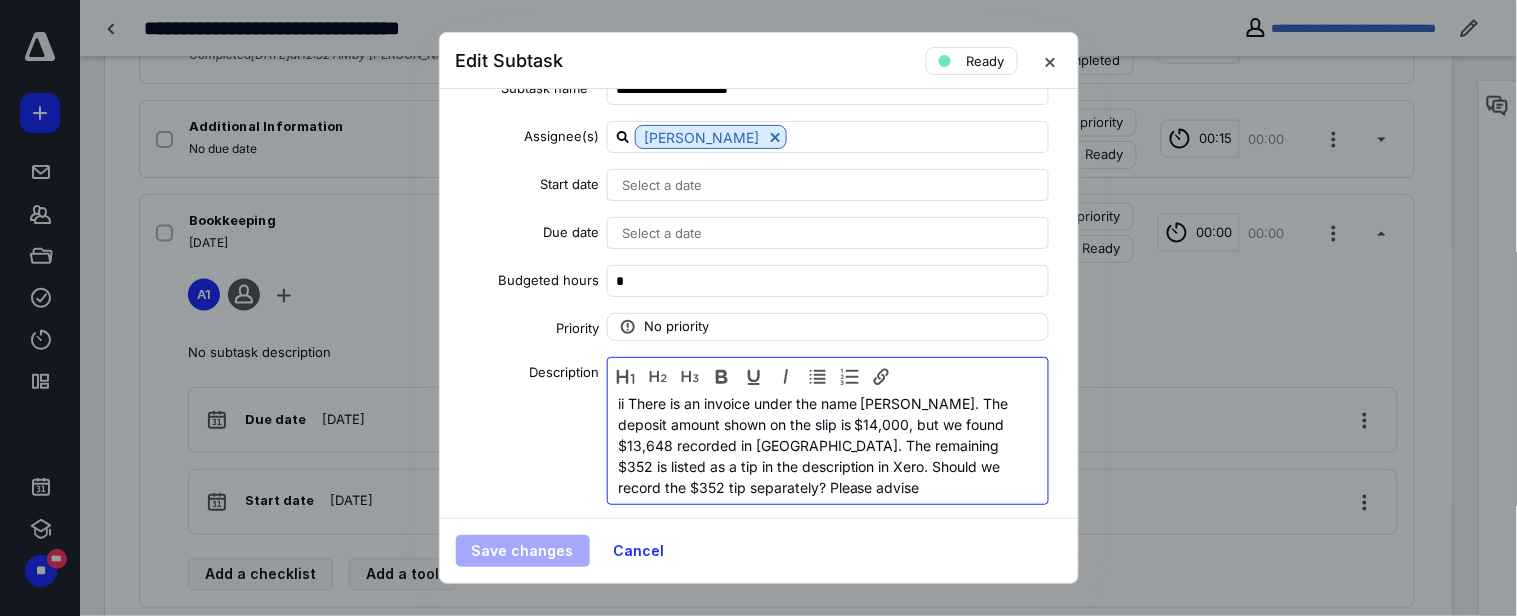 scroll, scrollTop: 50, scrollLeft: 0, axis: vertical 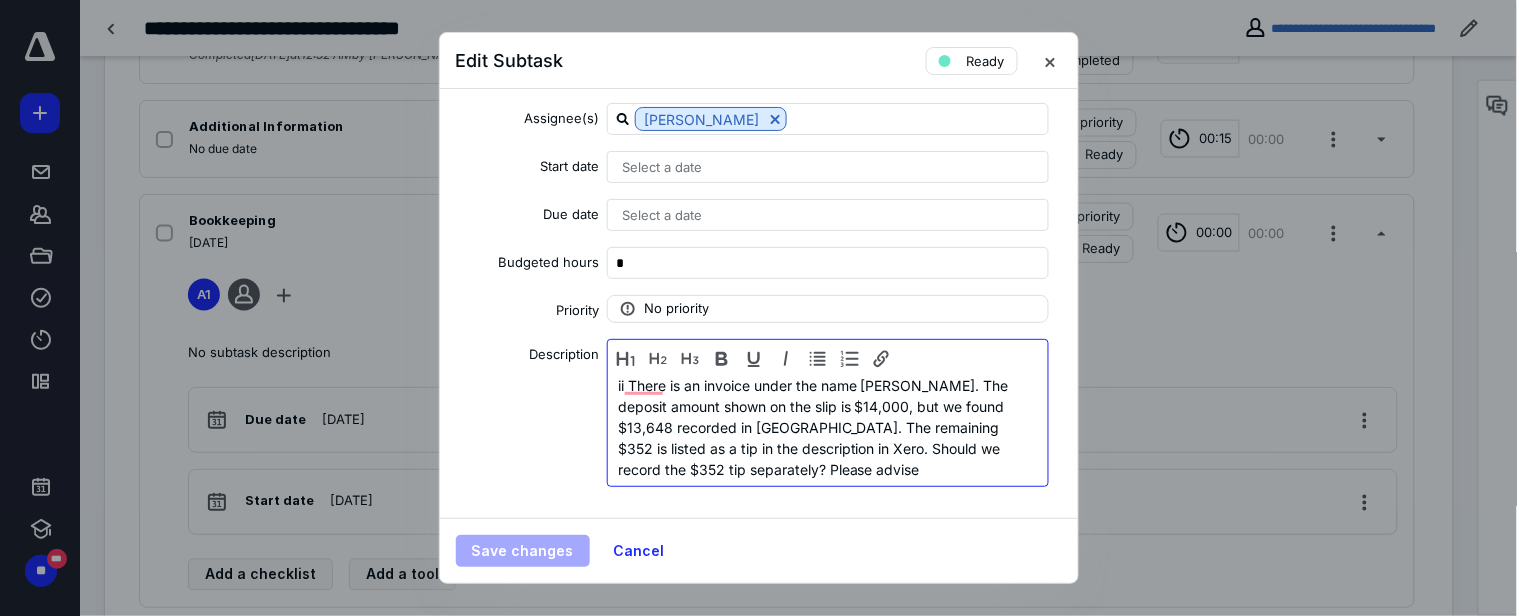 type 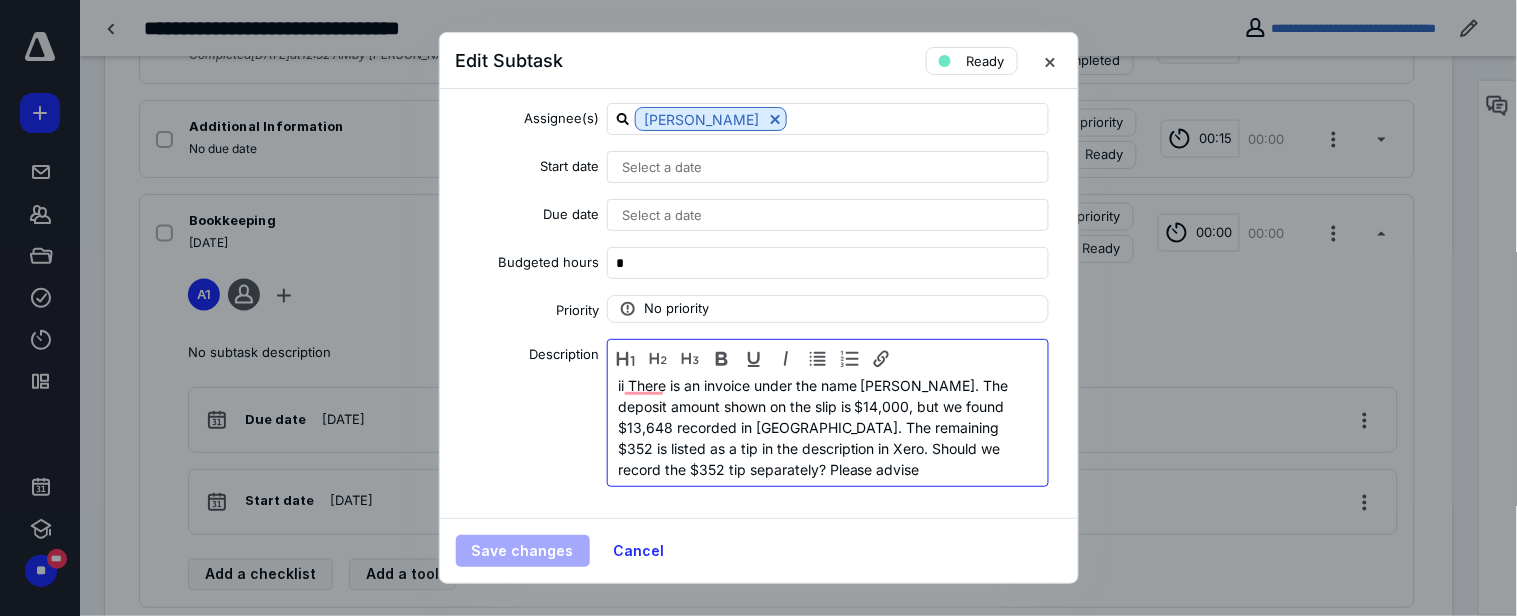 scroll, scrollTop: 313, scrollLeft: 0, axis: vertical 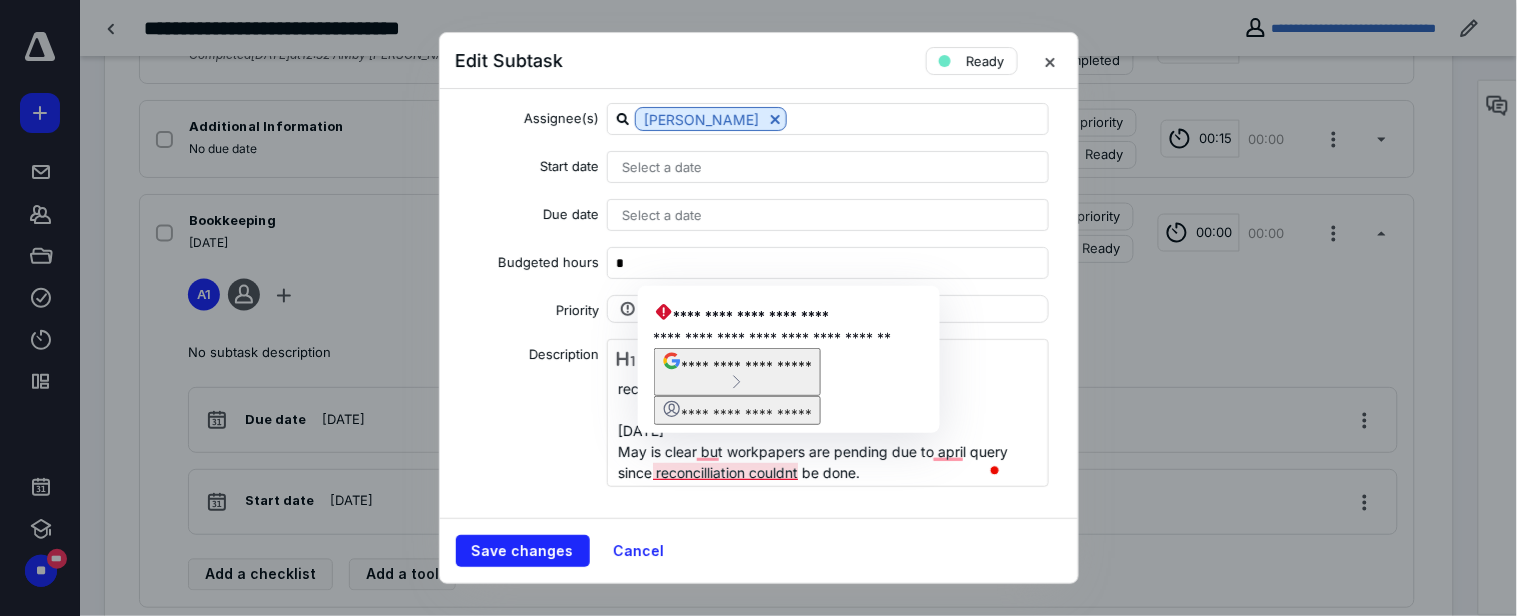 drag, startPoint x: 717, startPoint y: 472, endPoint x: 720, endPoint y: 515, distance: 43.104523 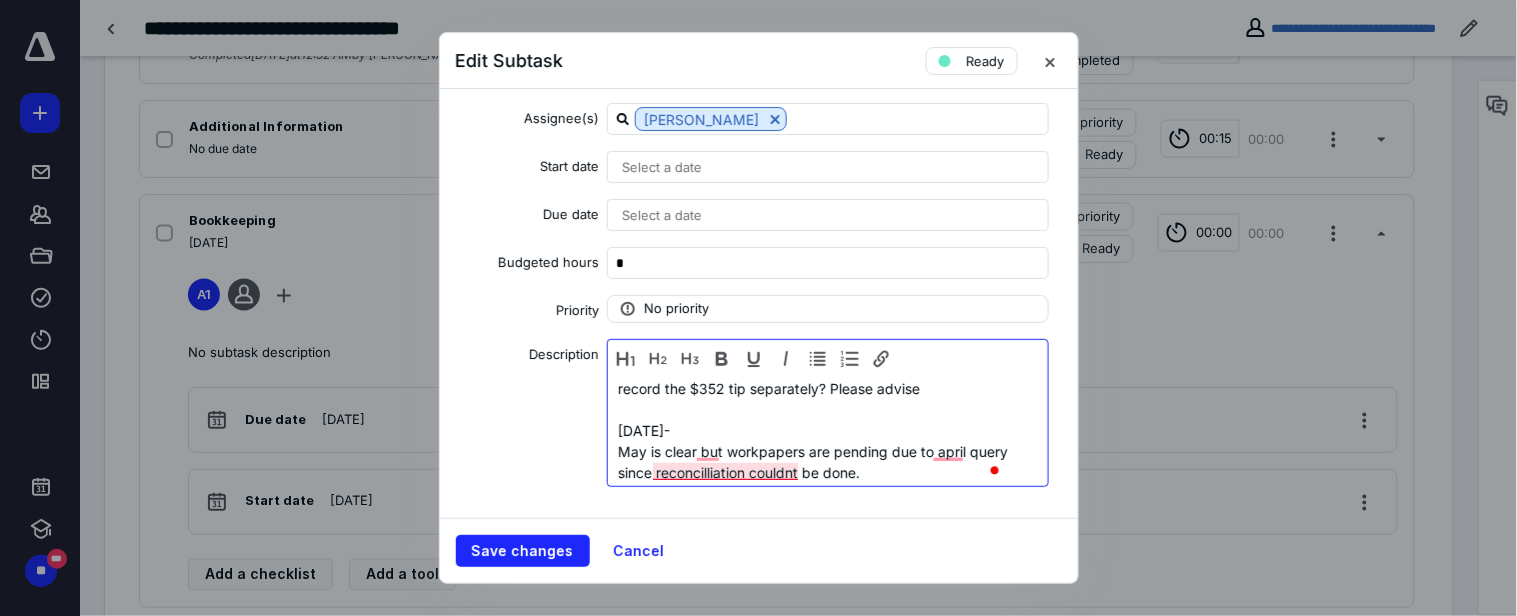 click on "[PERSON_NAME] Plumbing & Heating, Inc (May -2025) 1Check #1449 Image is Missing, please Provide Details 2 There is a deposit from Merchant BANKCD for $170 dated [DATE]. We have found a matching entry for [PERSON_NAME] with the same amount. Can we go ahead and match this deposit? 3 We have a credit card payment of $116.74 dated [DATE]. Please guide us on which credit card this payment is for   Query in deposit slip as on [DATE] an amount of $ 24360.11 i We are unable to find invoice from [PERSON_NAME] Warranty of $ 2173.07.Please Verify ii There is an invoice under the name [PERSON_NAME]. The deposit amount shown on the slip is $14,000, but we found $13,648 recorded in [GEOGRAPHIC_DATA]. The remaining $352 is listed as a tip in the description in Xero. Should we record the $352 tip separately? Please advise   [DATE]-  May is clear but workpapers are pending due to april query since reconcilliation couldnt be done." at bounding box center [822, 241] 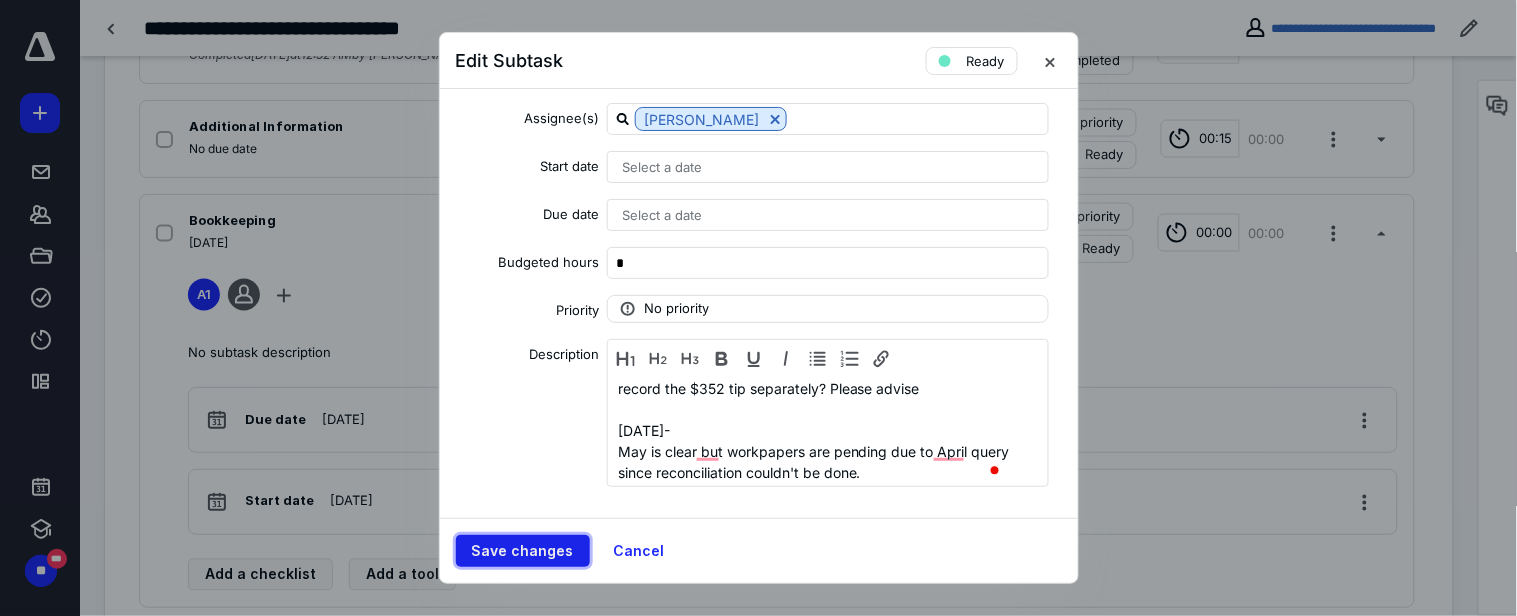 click on "Save changes" at bounding box center (523, 551) 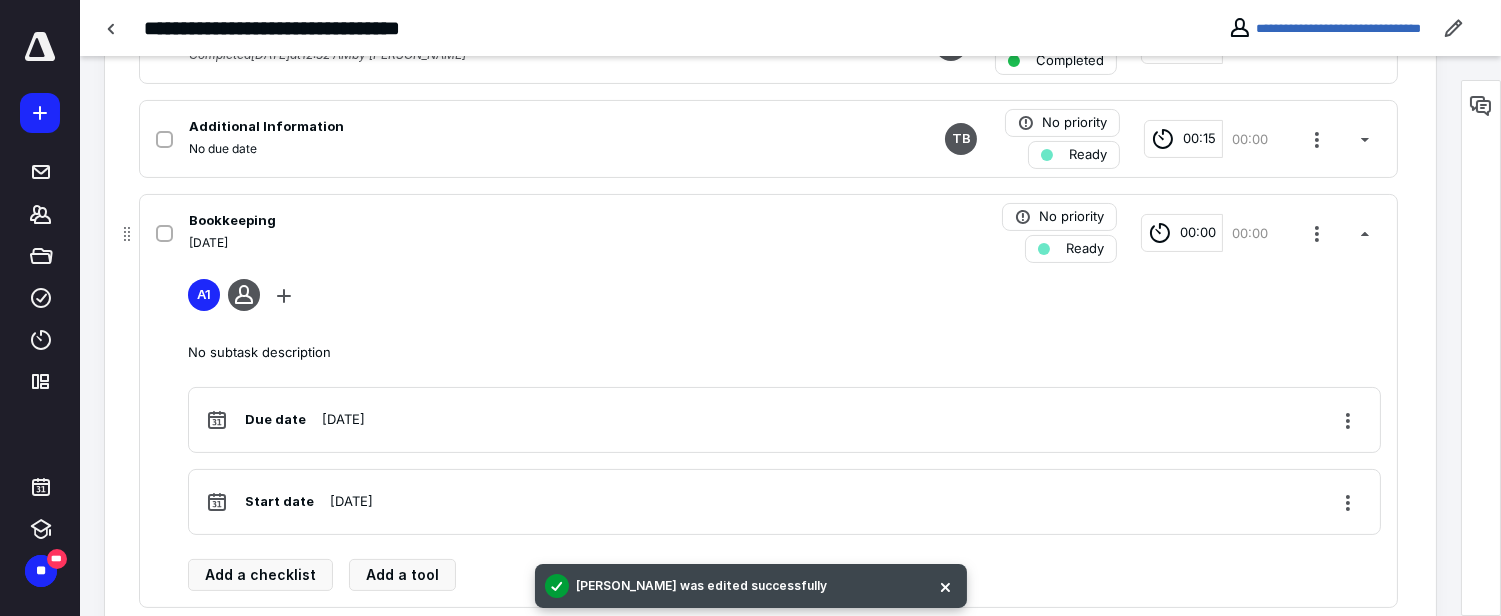 scroll, scrollTop: 444, scrollLeft: 0, axis: vertical 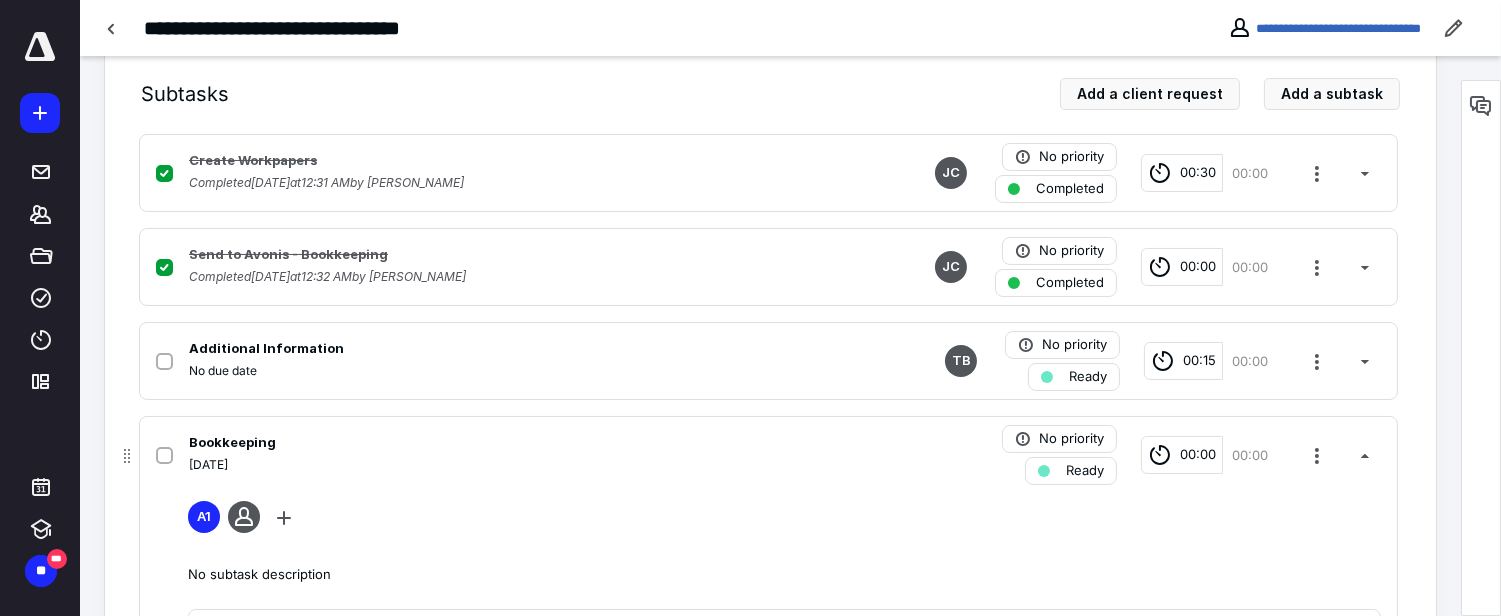 click on "Ready" at bounding box center (1071, 471) 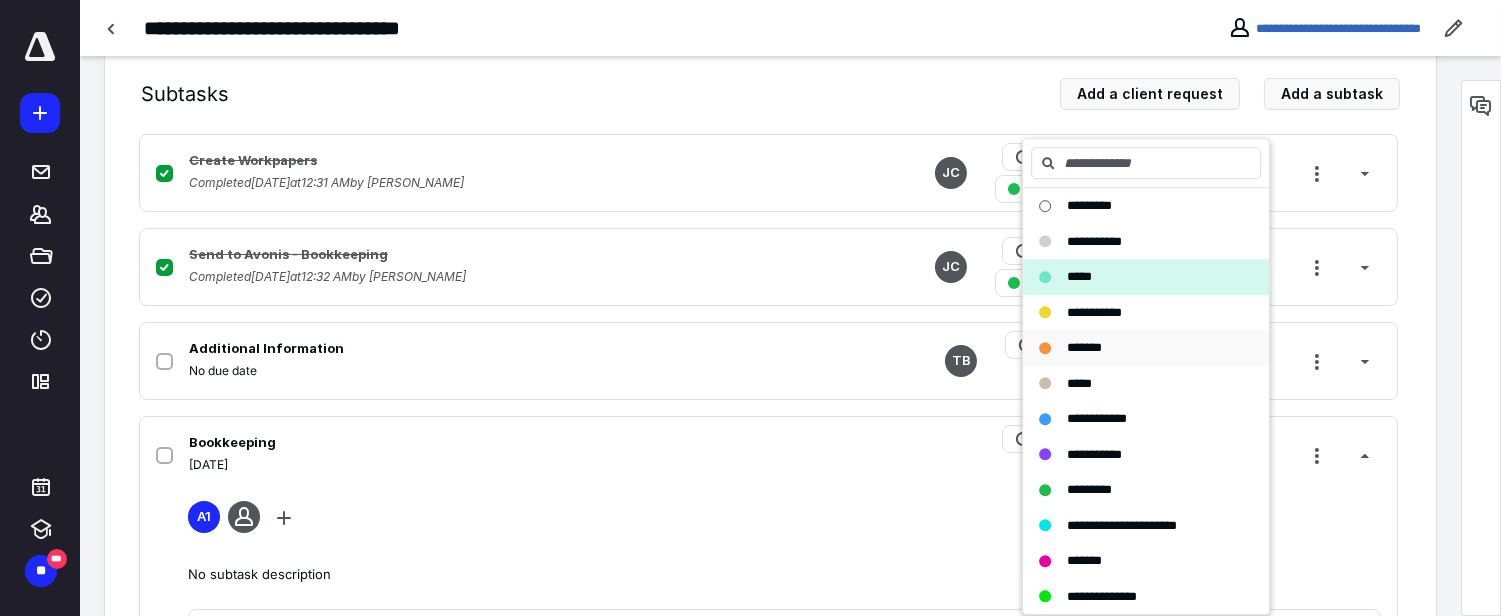 click on "*******" at bounding box center (1084, 347) 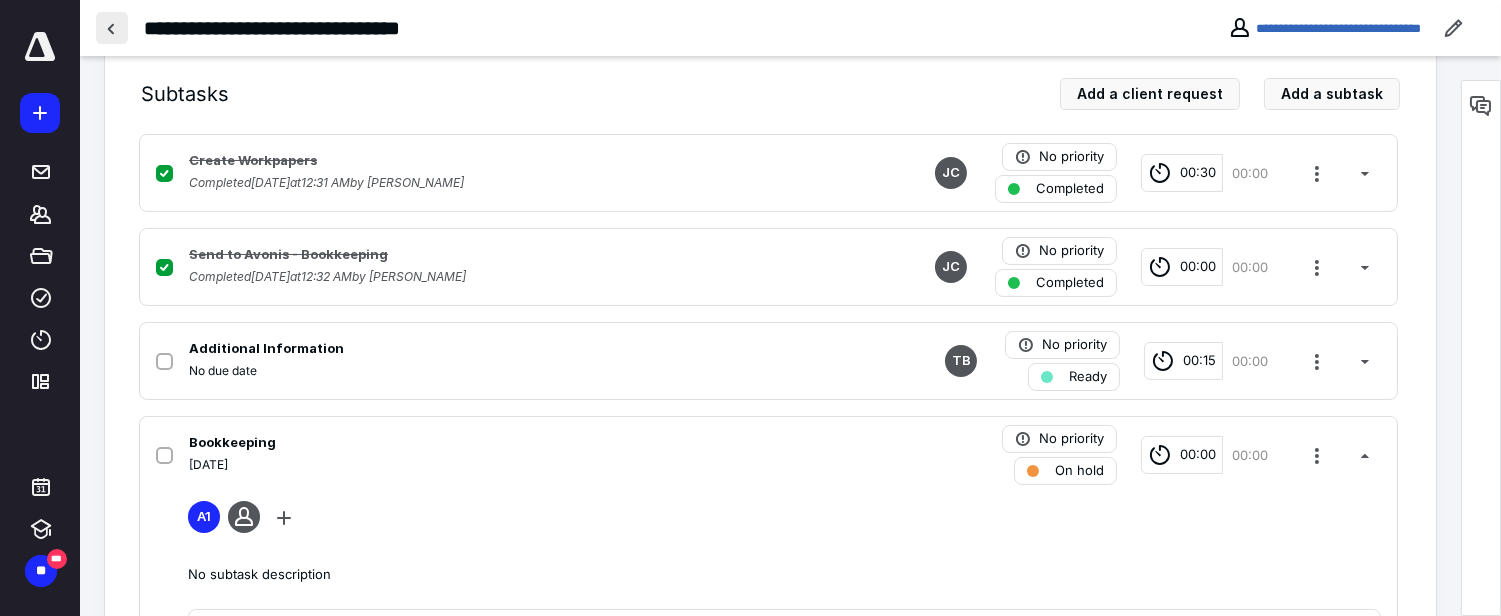 click at bounding box center (112, 28) 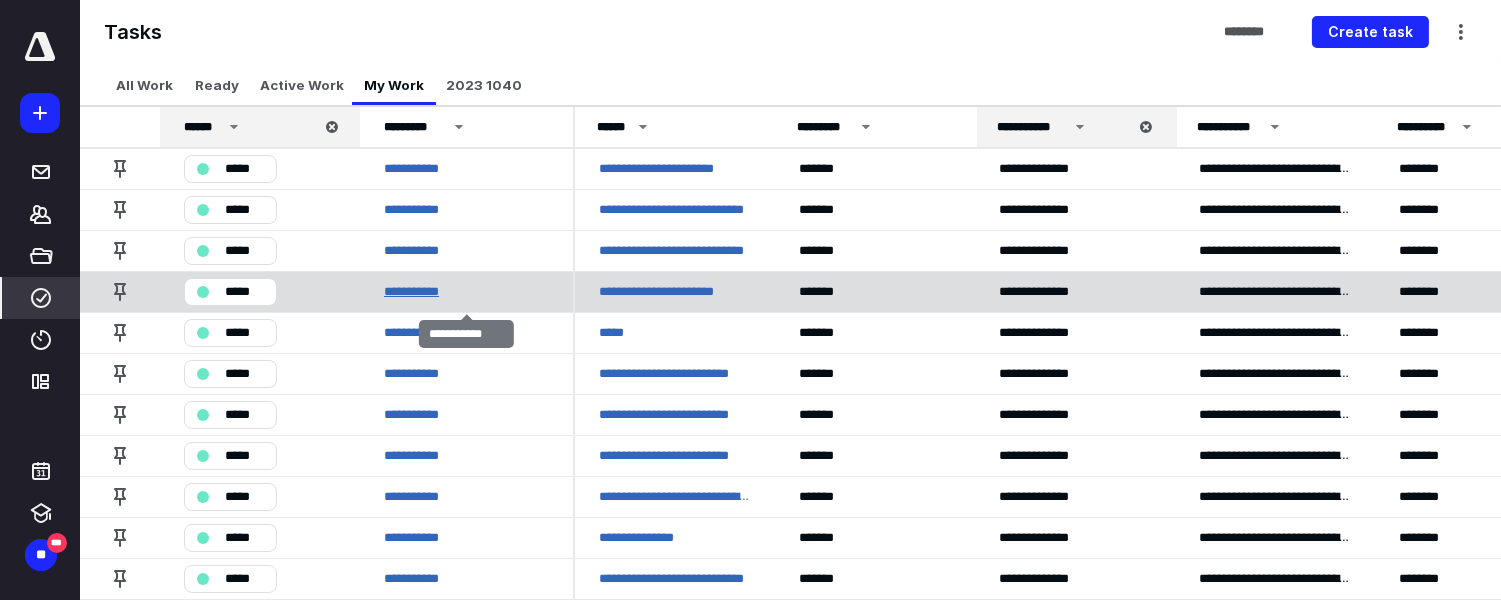 click on "**********" at bounding box center (424, 291) 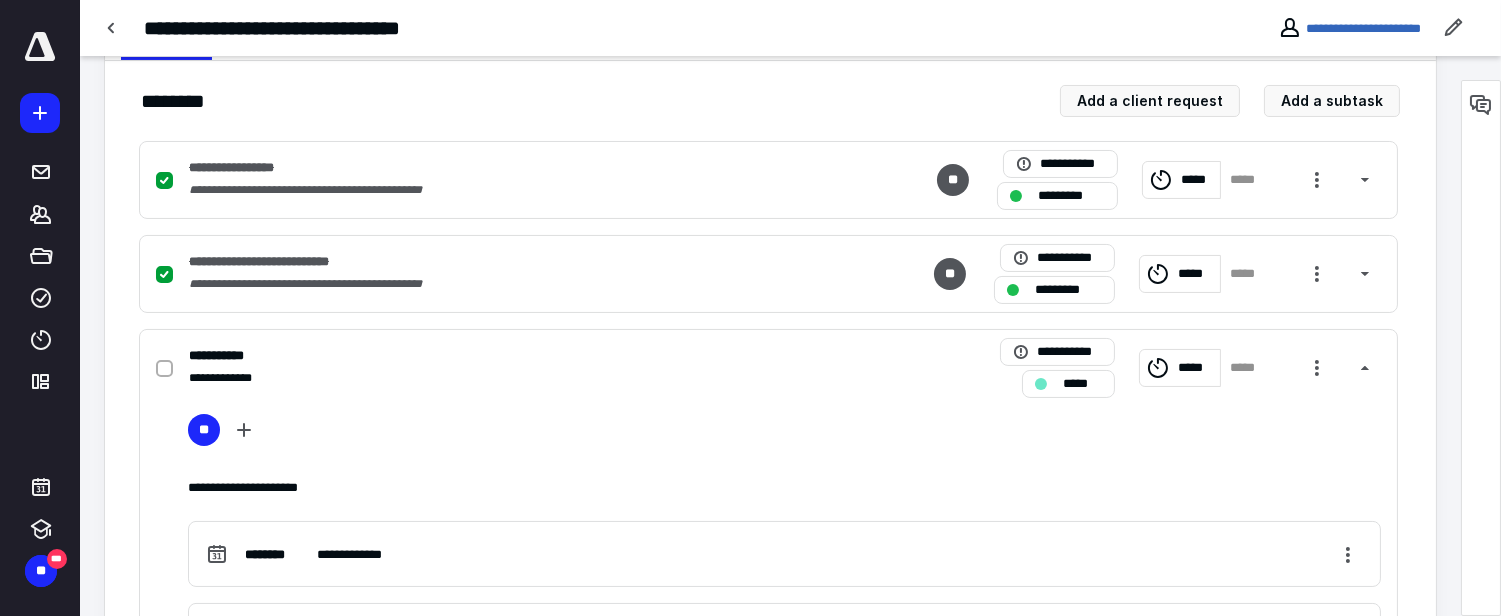 scroll, scrollTop: 444, scrollLeft: 0, axis: vertical 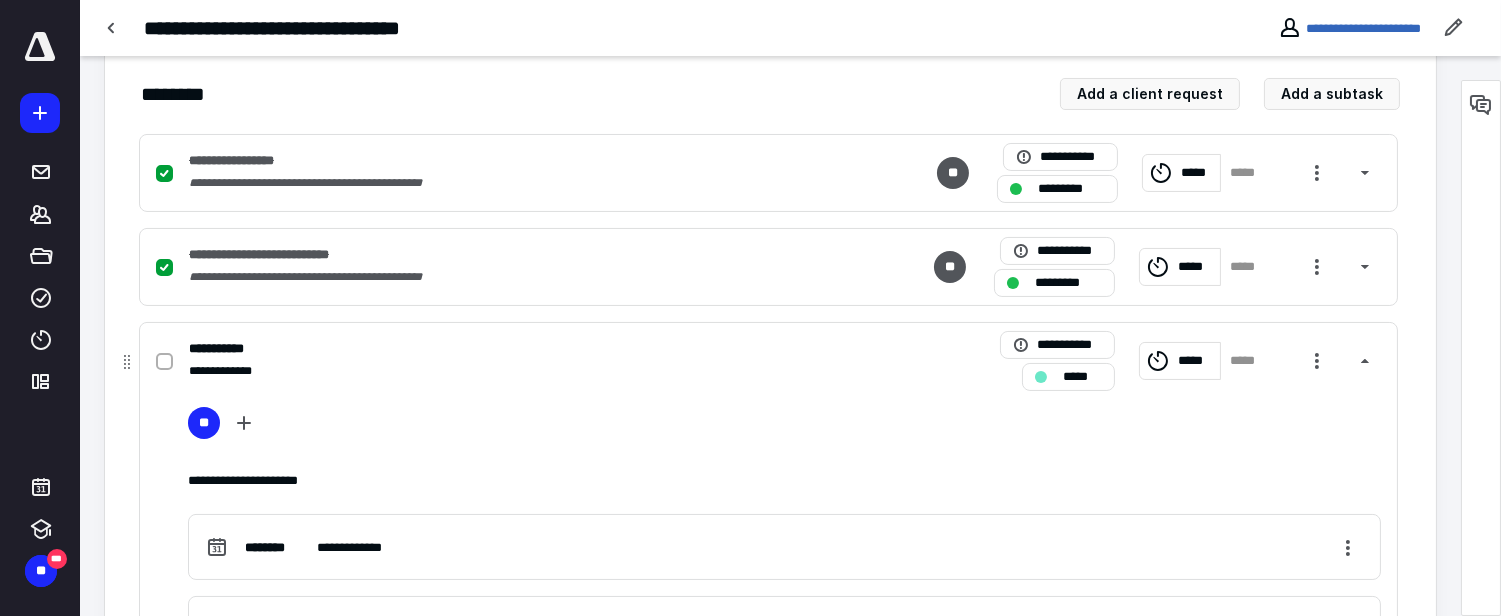 click 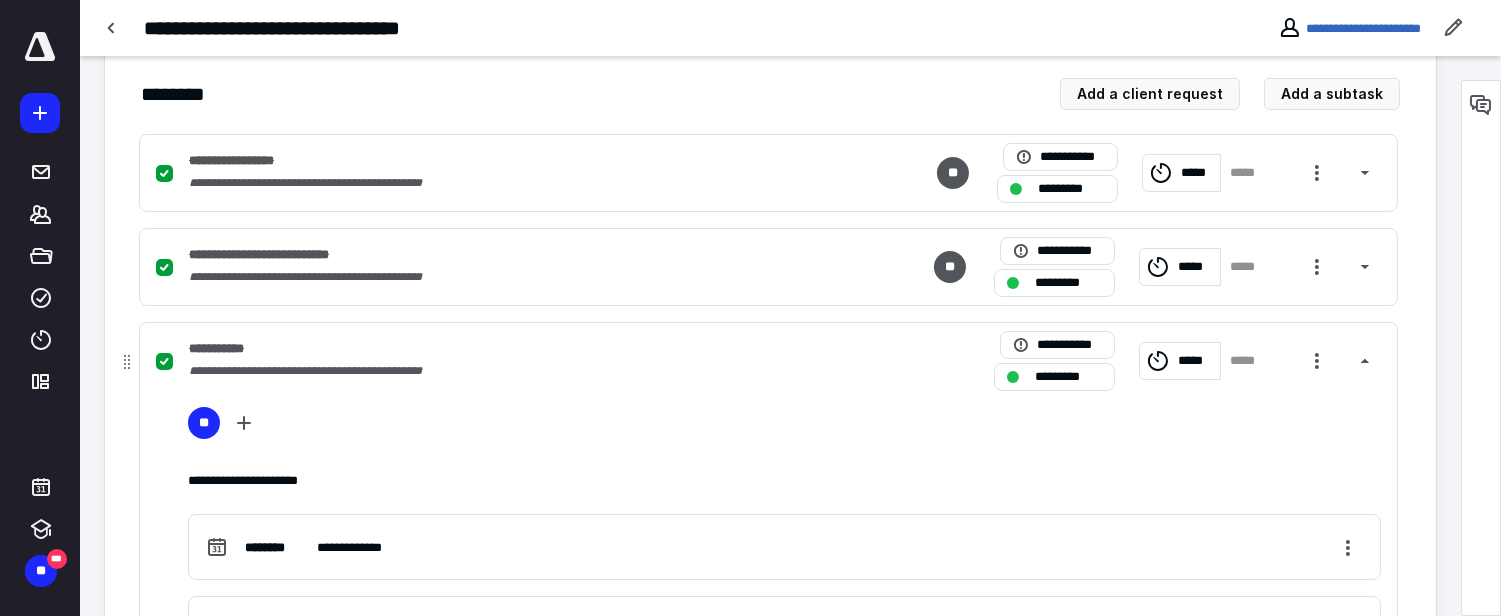 scroll, scrollTop: 888, scrollLeft: 0, axis: vertical 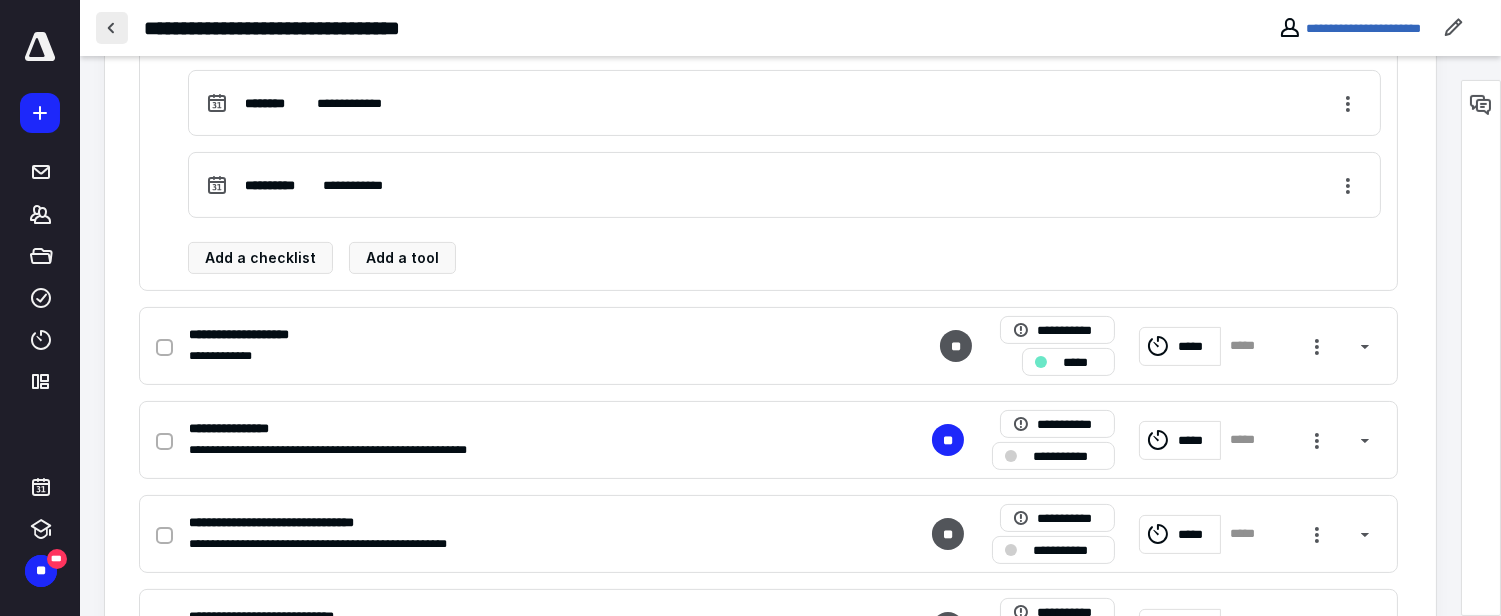 click at bounding box center [112, 28] 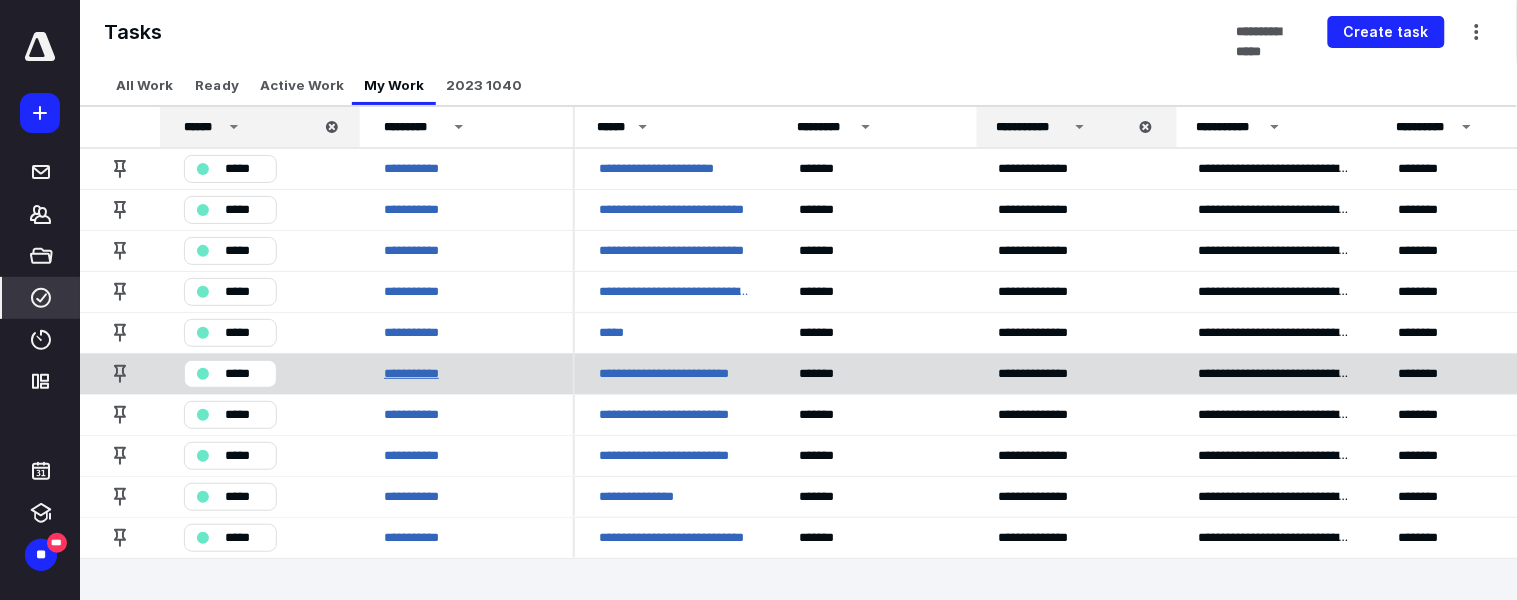 click on "**********" at bounding box center (424, 373) 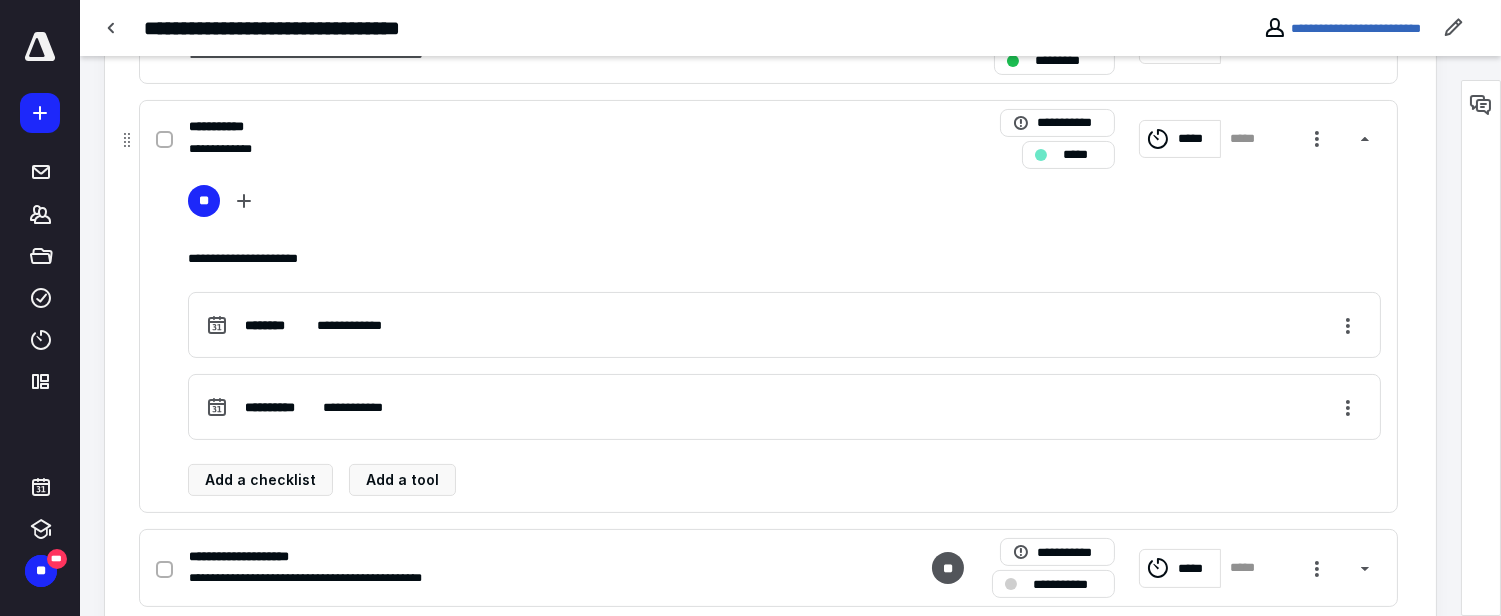 scroll, scrollTop: 444, scrollLeft: 0, axis: vertical 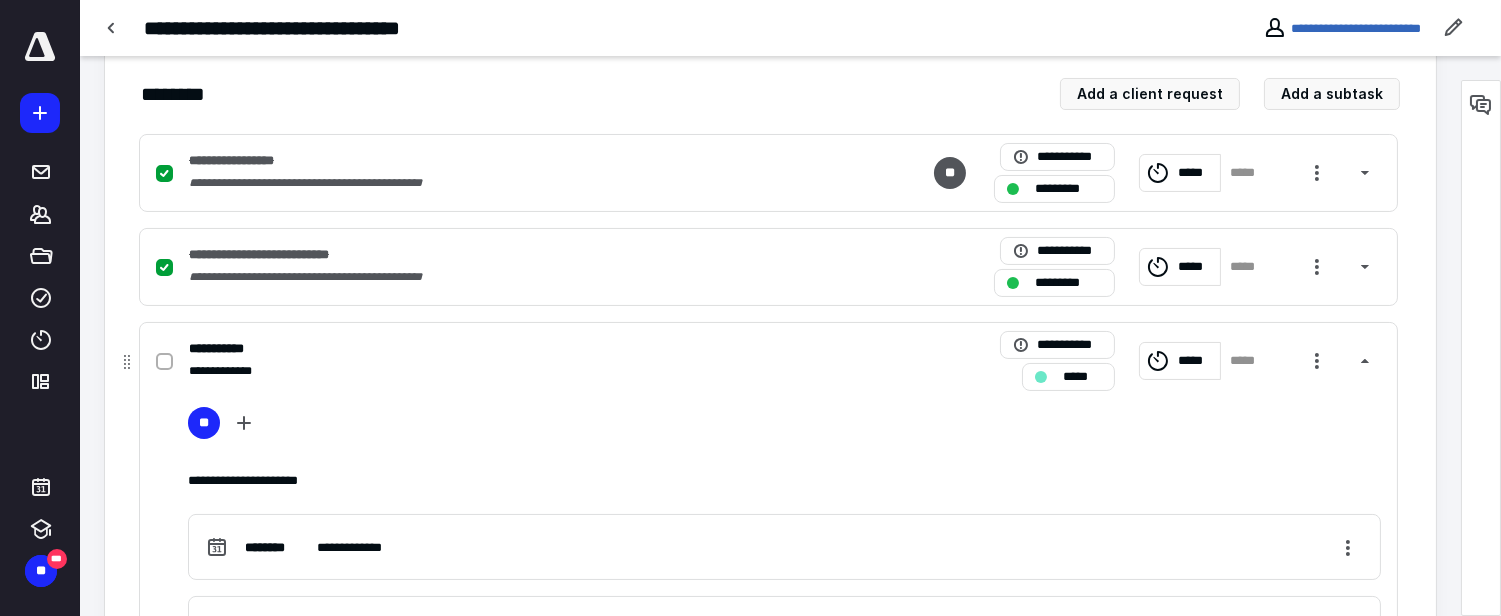 click 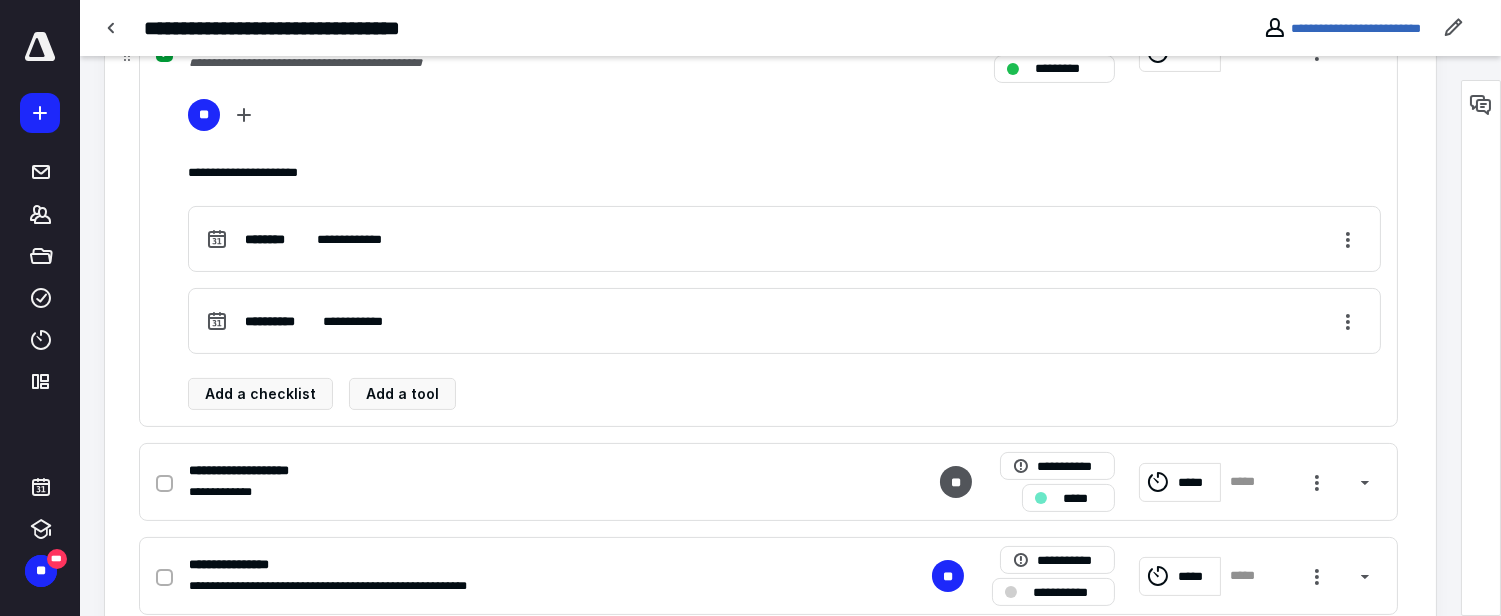scroll, scrollTop: 666, scrollLeft: 0, axis: vertical 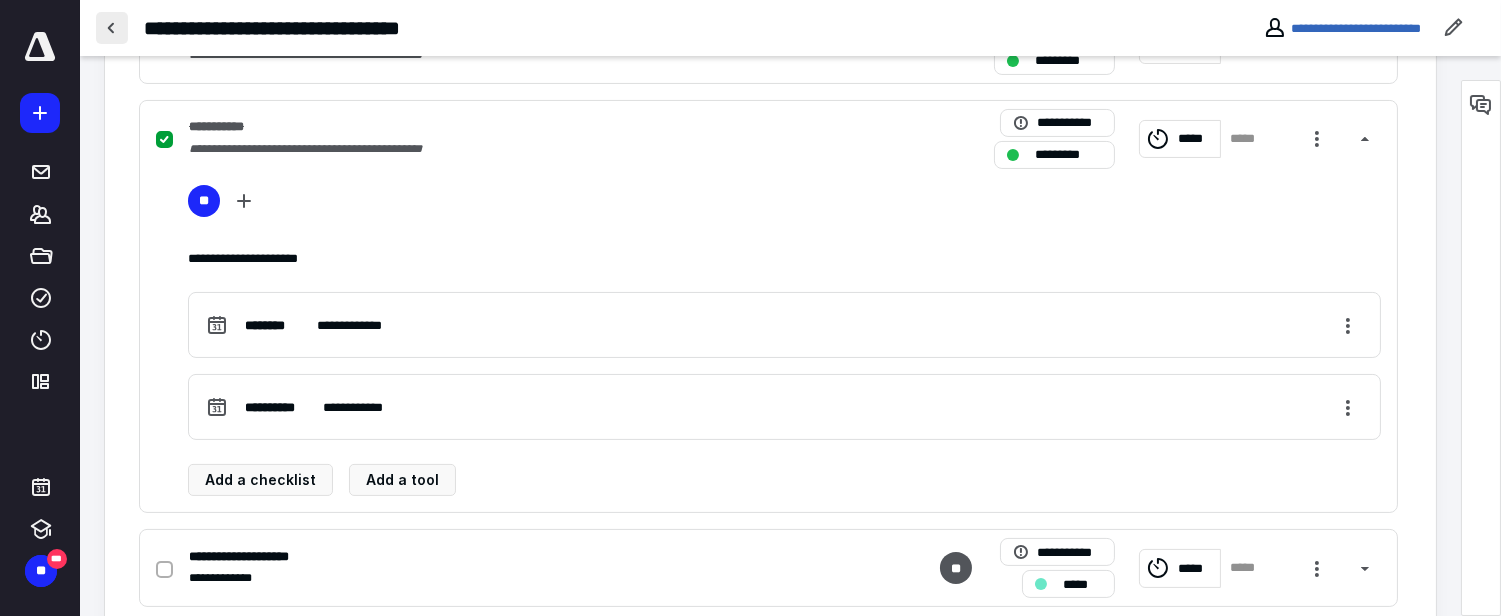 click at bounding box center [112, 28] 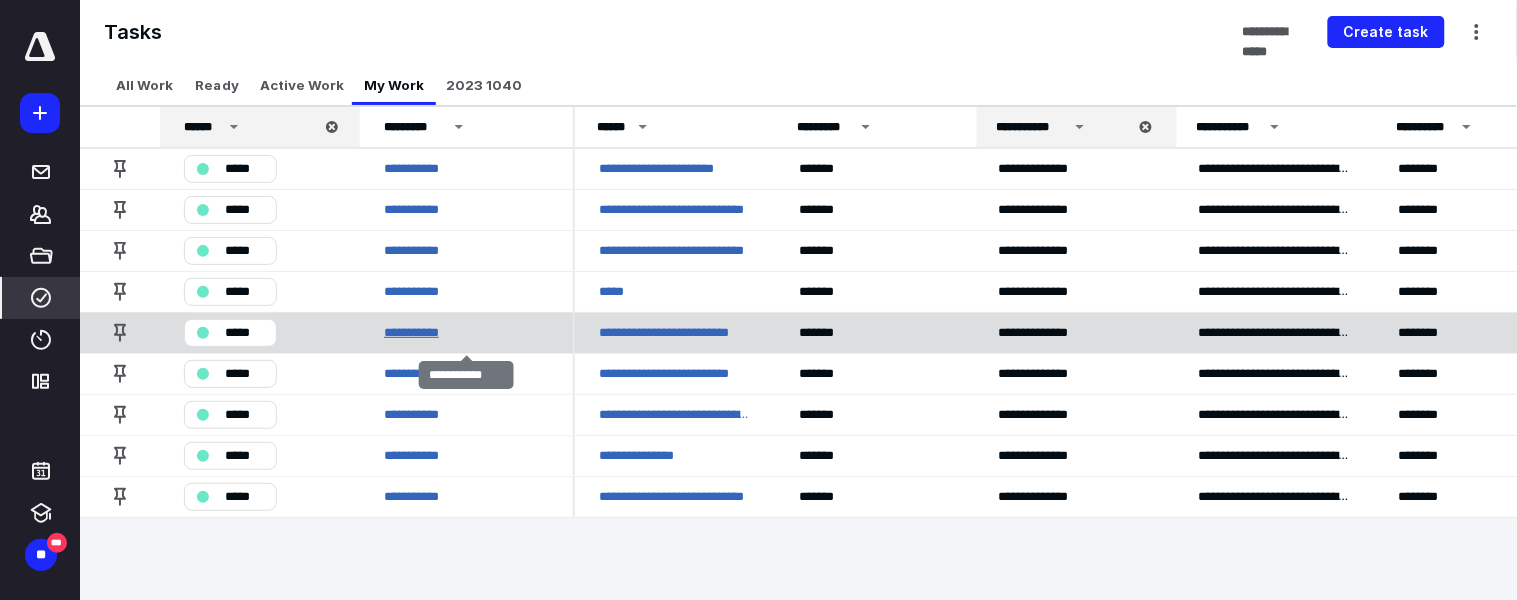 click on "**********" at bounding box center [424, 332] 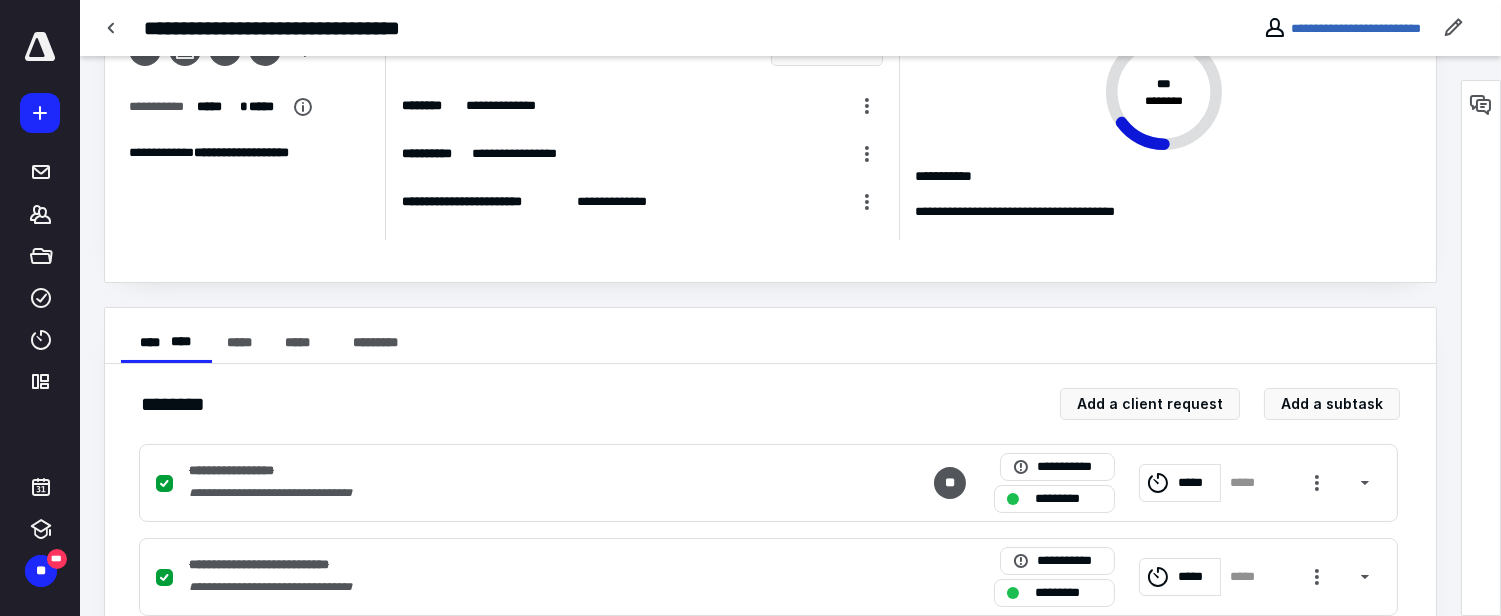 scroll, scrollTop: 444, scrollLeft: 0, axis: vertical 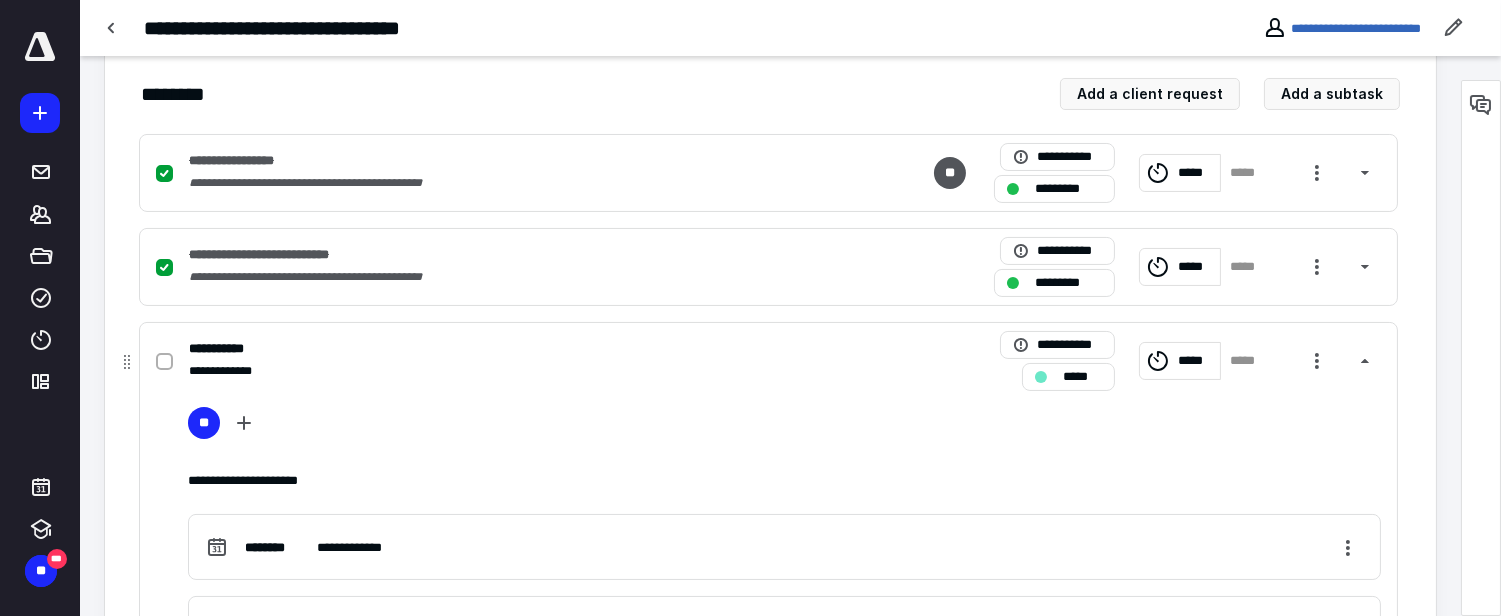 click at bounding box center (164, 362) 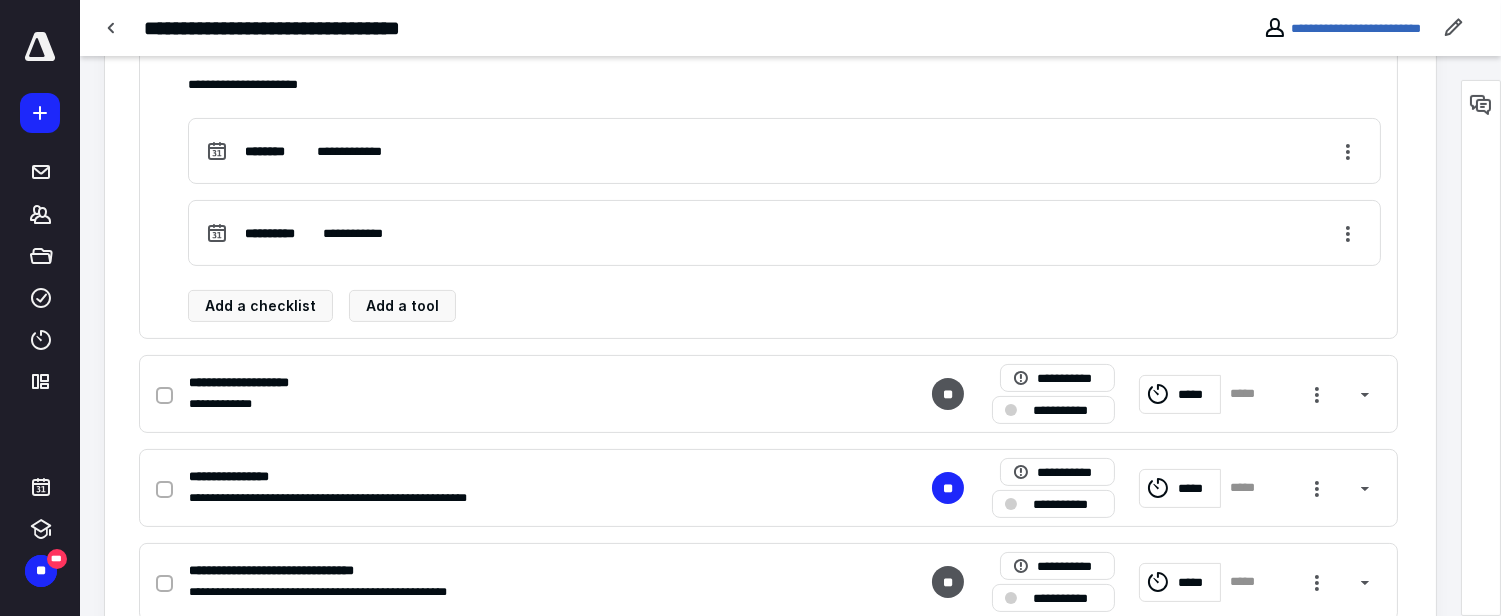 scroll, scrollTop: 888, scrollLeft: 0, axis: vertical 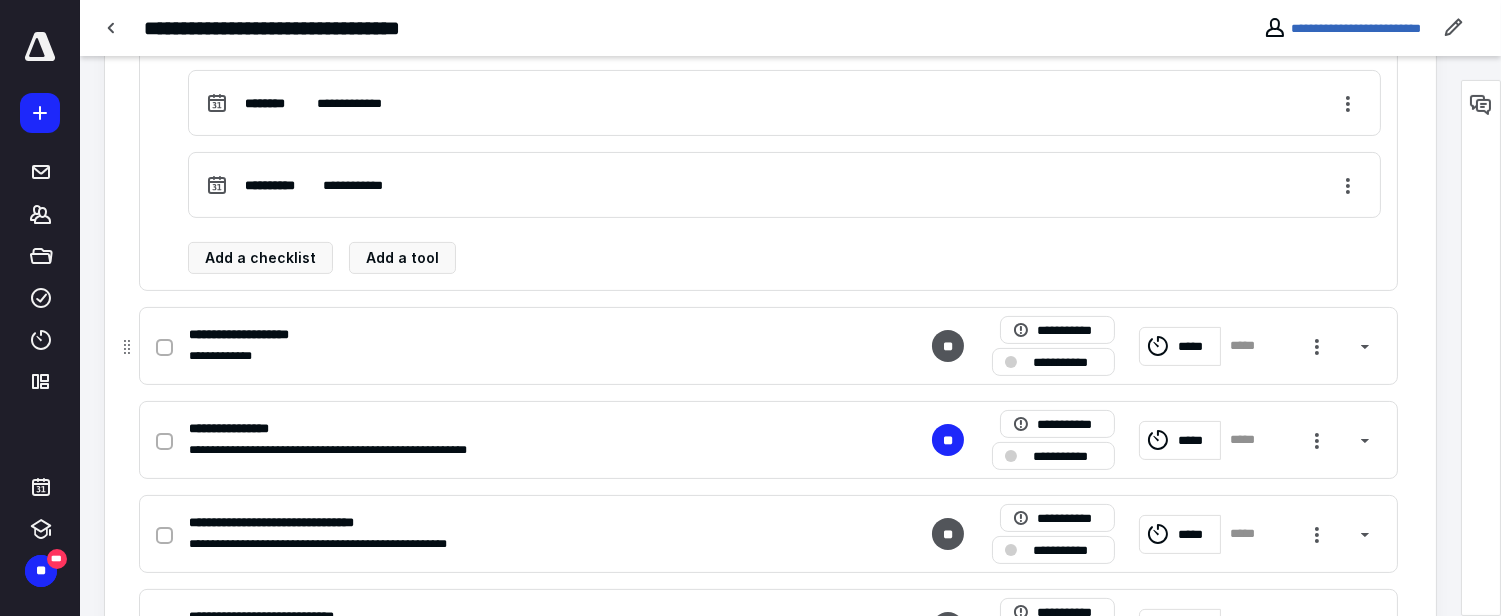 click on "**********" at bounding box center [1067, 362] 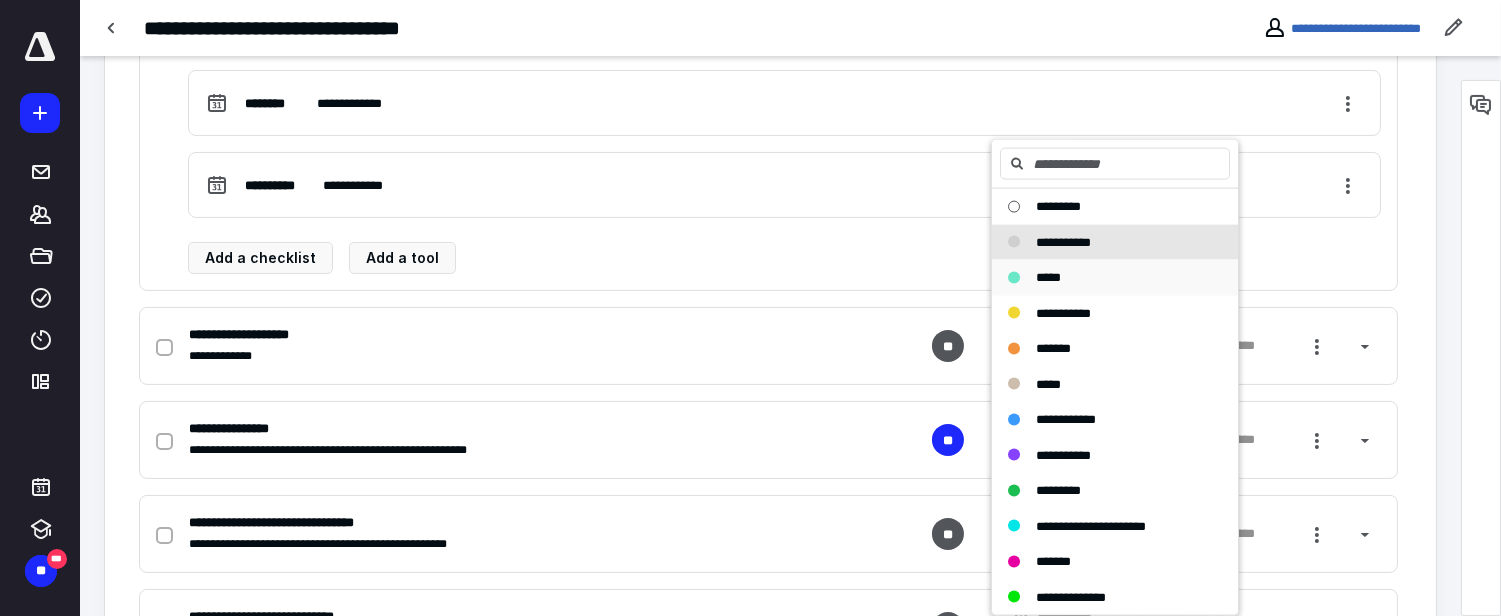 click on "*****" at bounding box center [1048, 277] 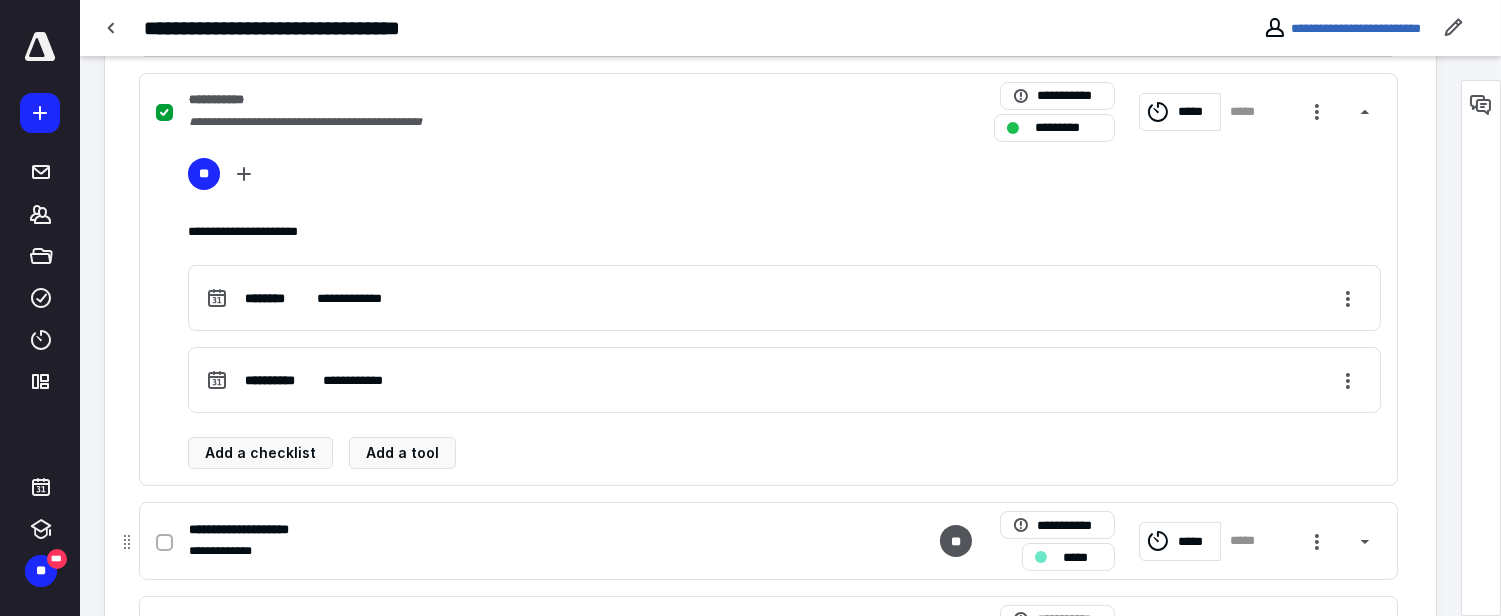 scroll, scrollTop: 666, scrollLeft: 0, axis: vertical 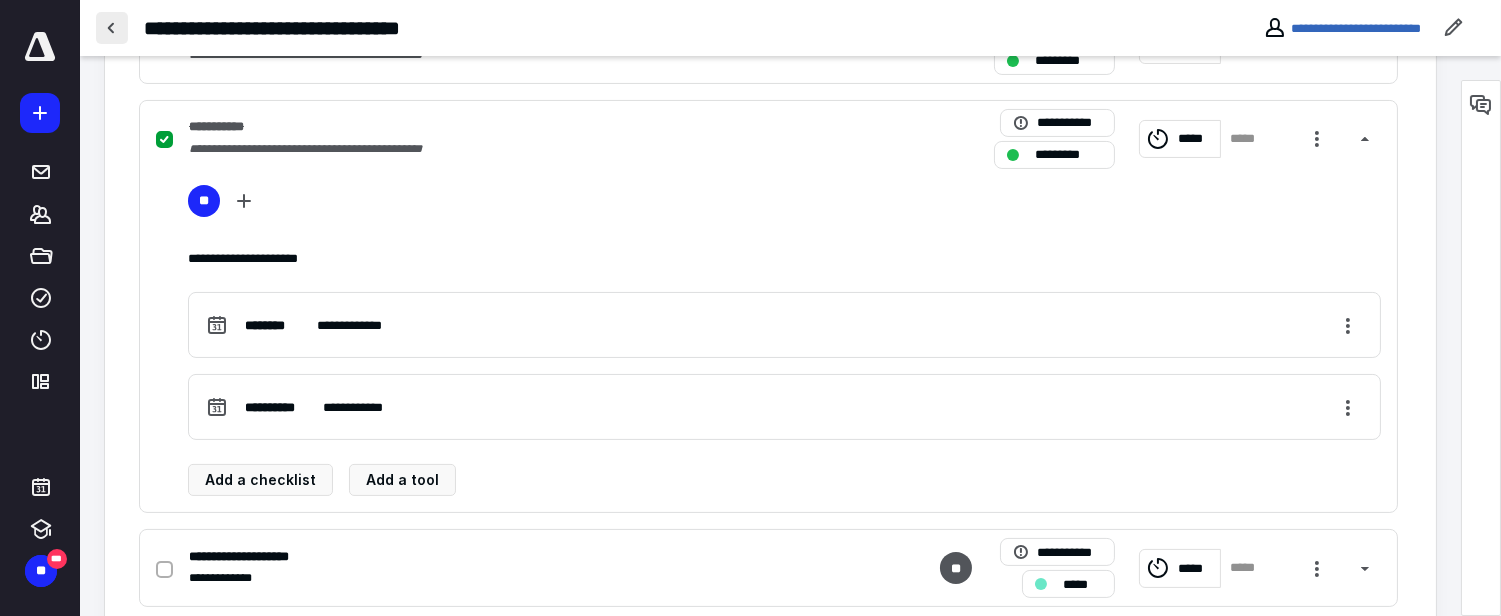 click at bounding box center [112, 28] 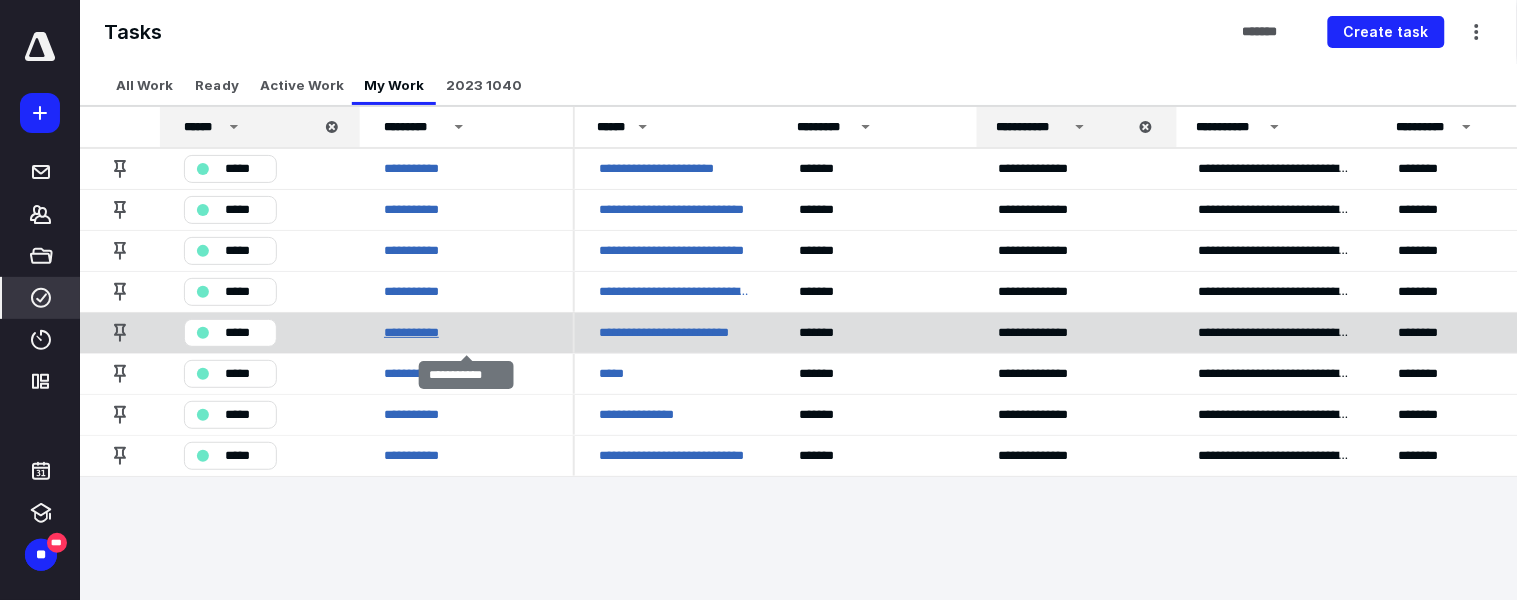 click on "**********" at bounding box center (424, 332) 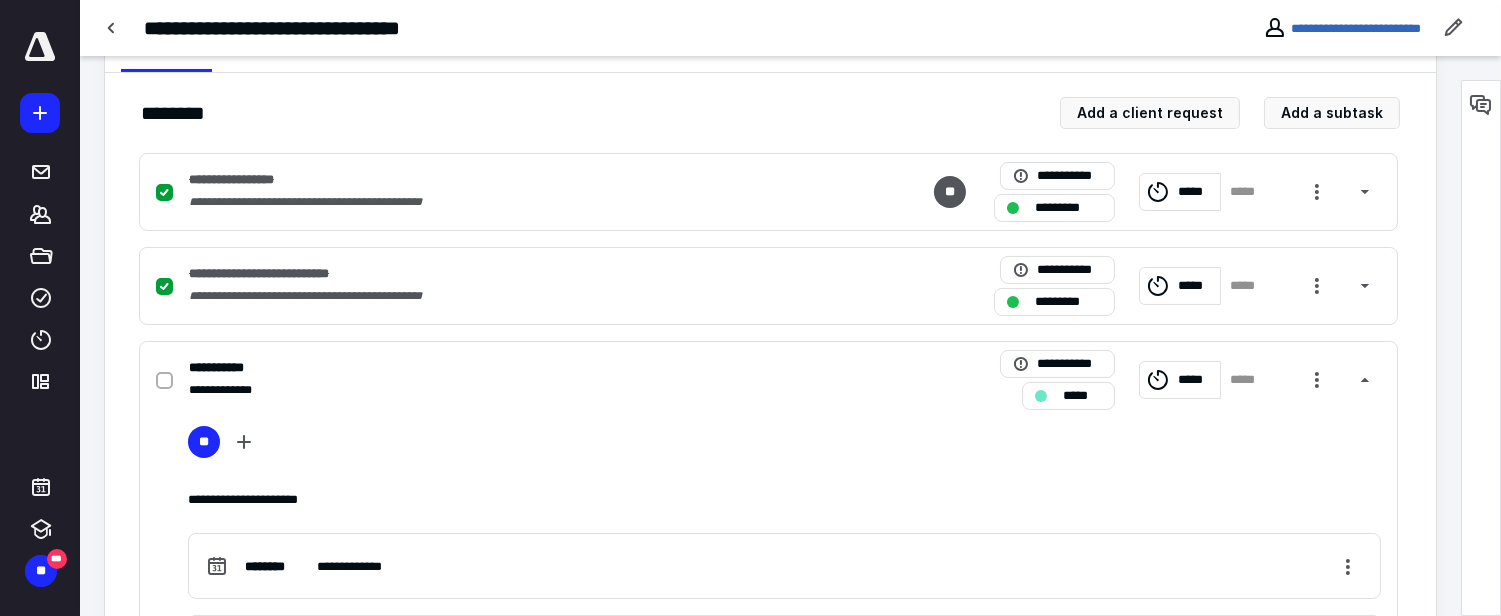 scroll, scrollTop: 444, scrollLeft: 0, axis: vertical 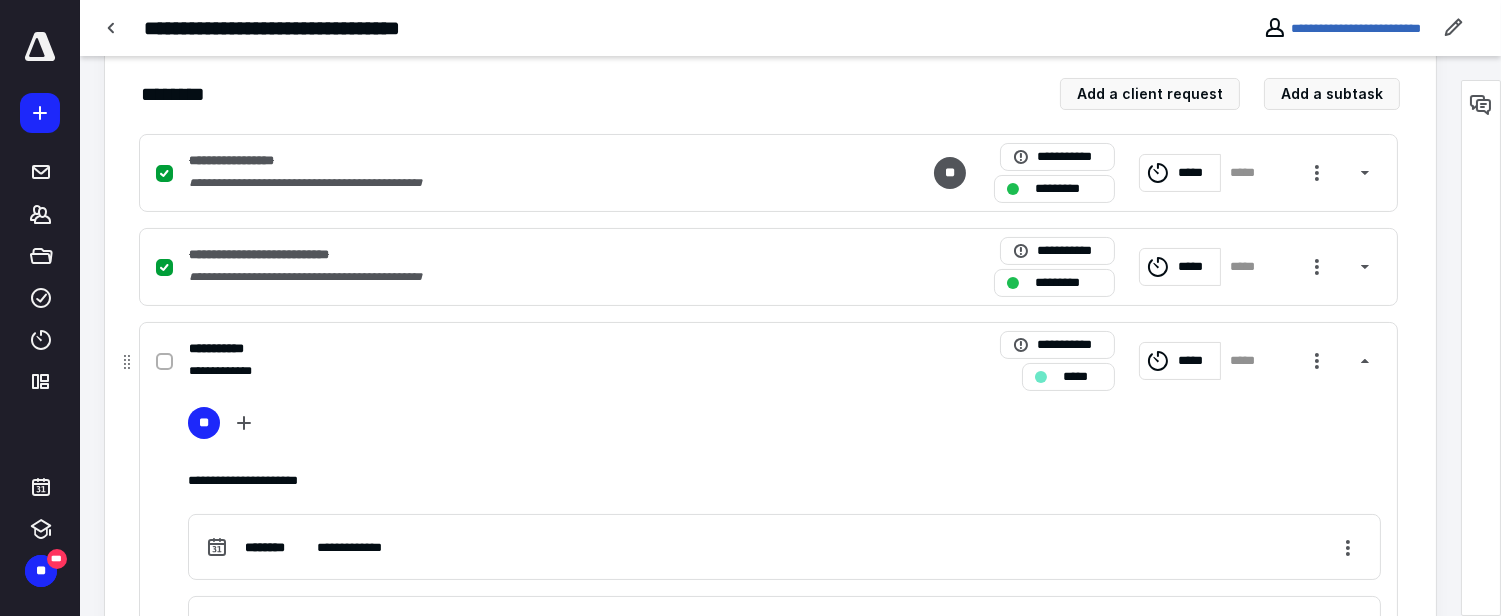 click at bounding box center (164, 362) 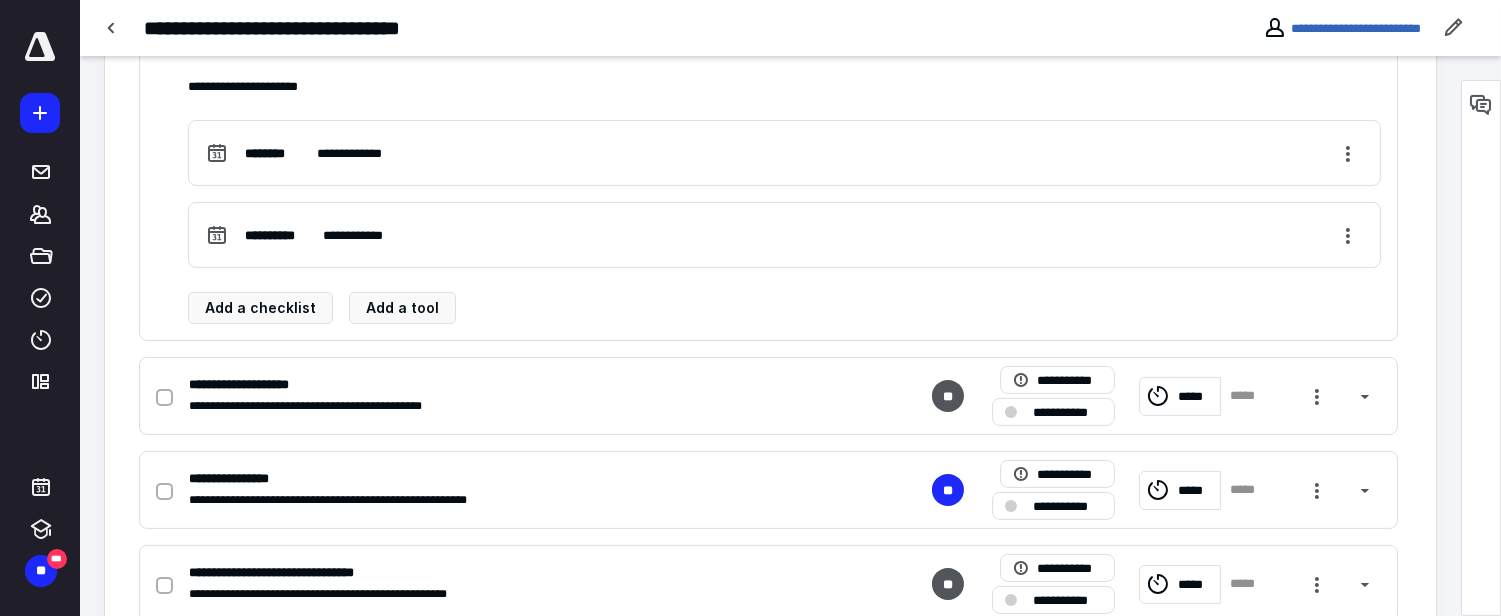 scroll, scrollTop: 888, scrollLeft: 0, axis: vertical 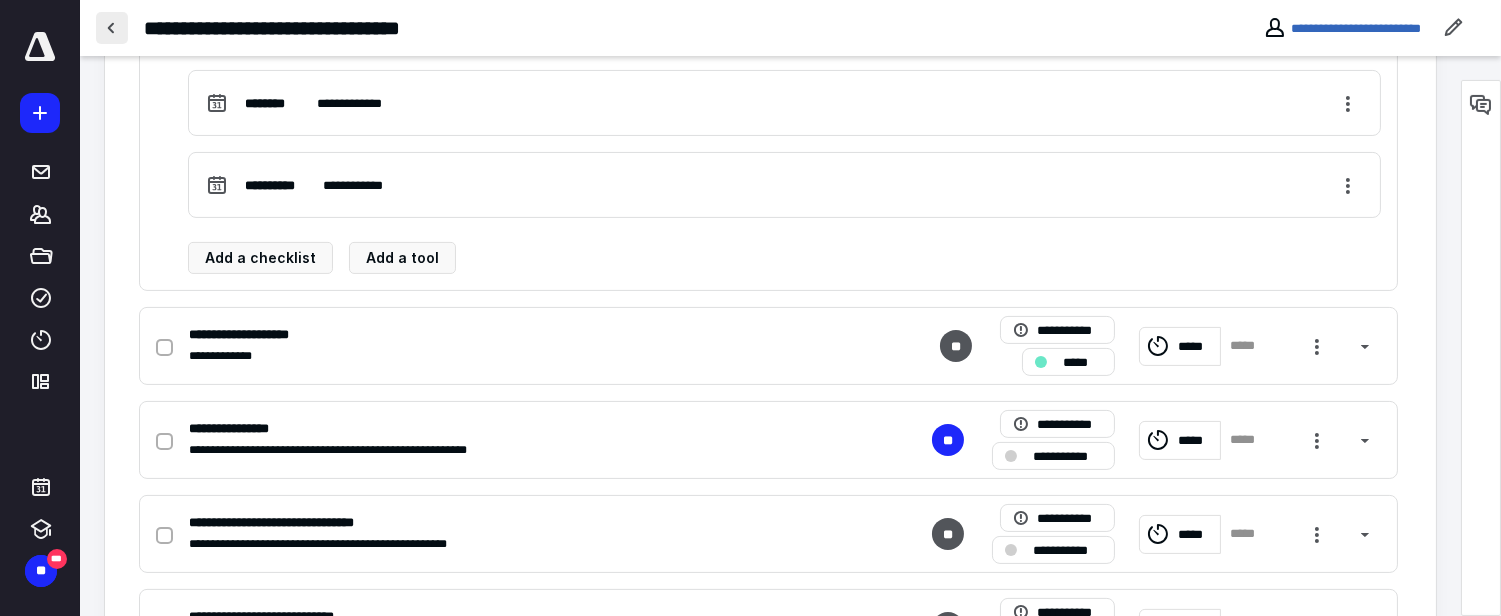 click at bounding box center [112, 28] 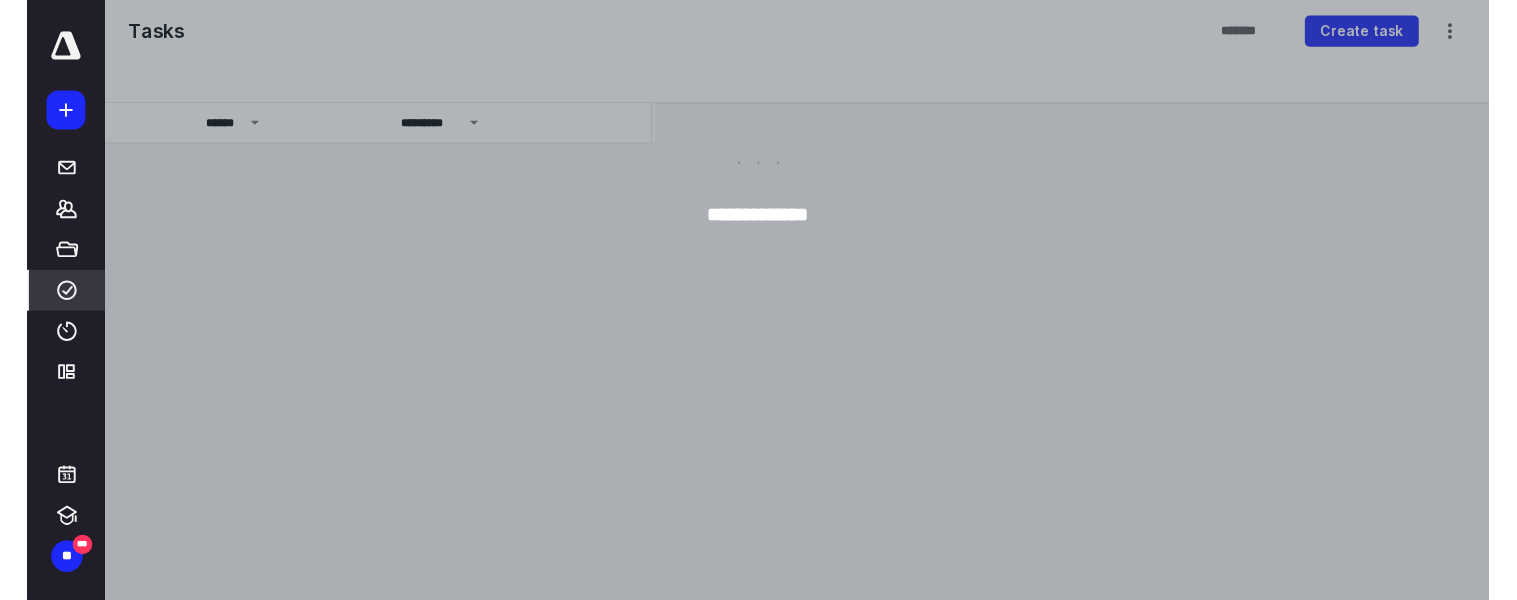 scroll, scrollTop: 0, scrollLeft: 0, axis: both 